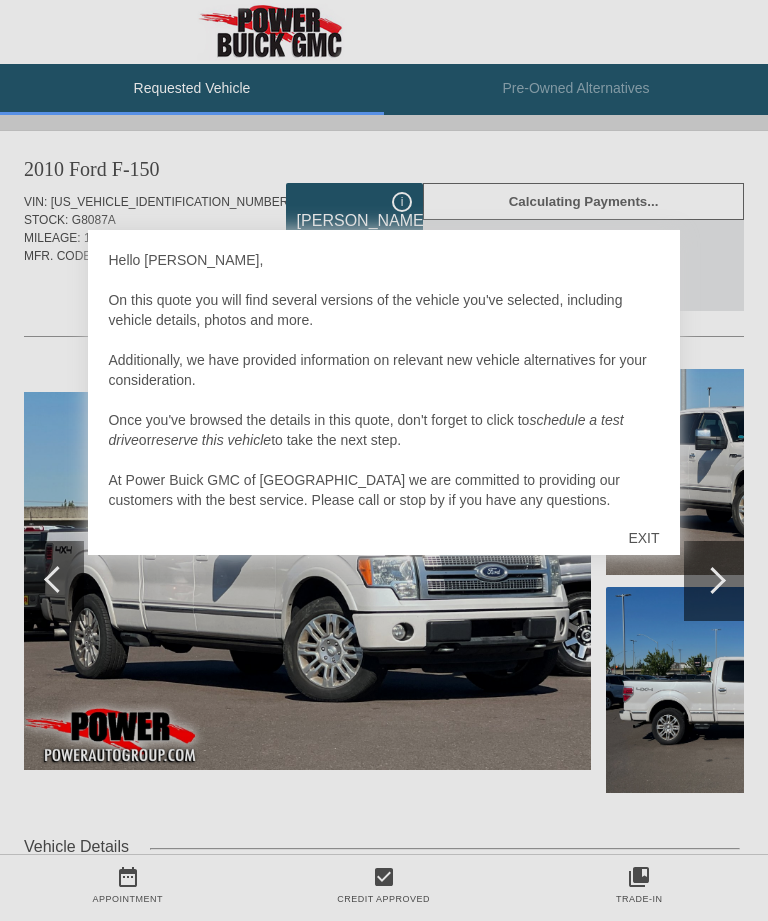 click on "EXIT" at bounding box center [643, 538] 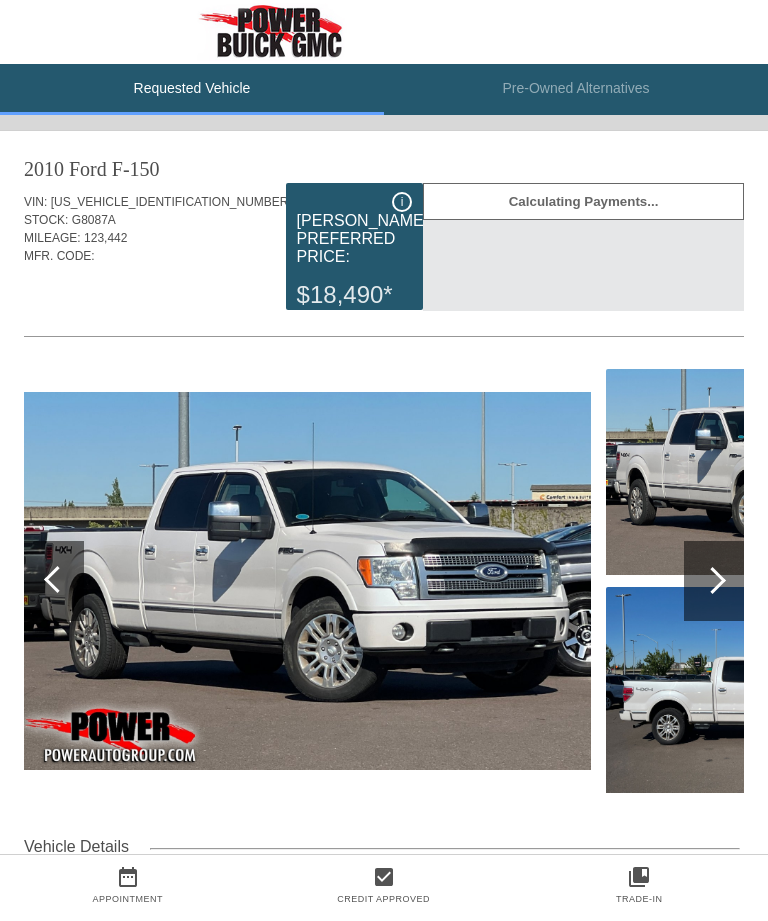 scroll, scrollTop: 0, scrollLeft: 0, axis: both 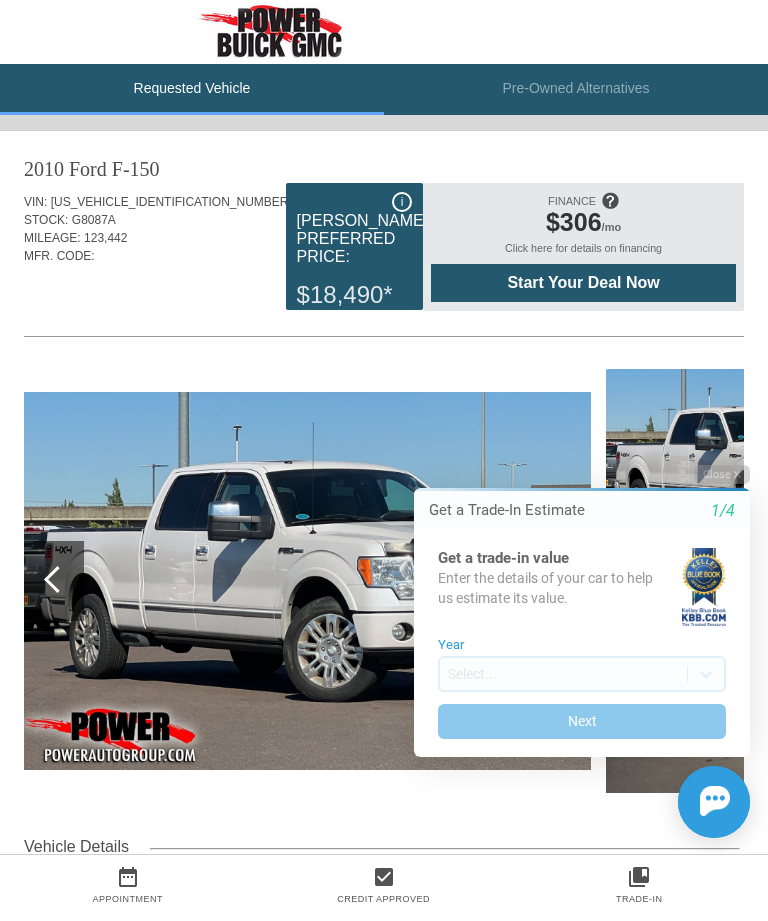 click on "Close" at bounding box center [722, 474] 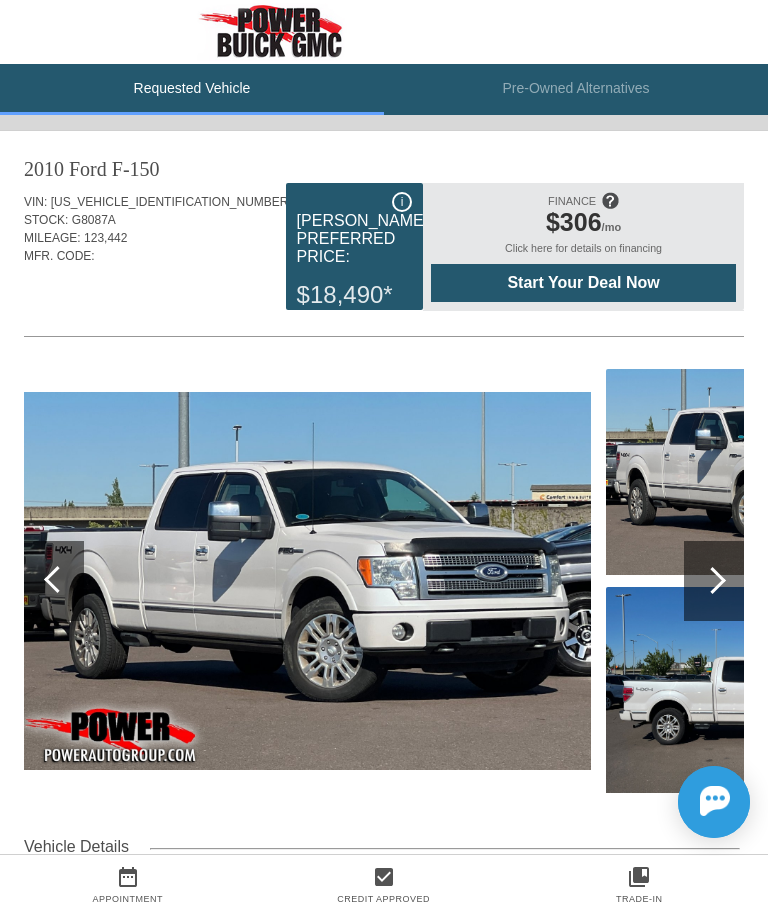click at bounding box center [307, 581] 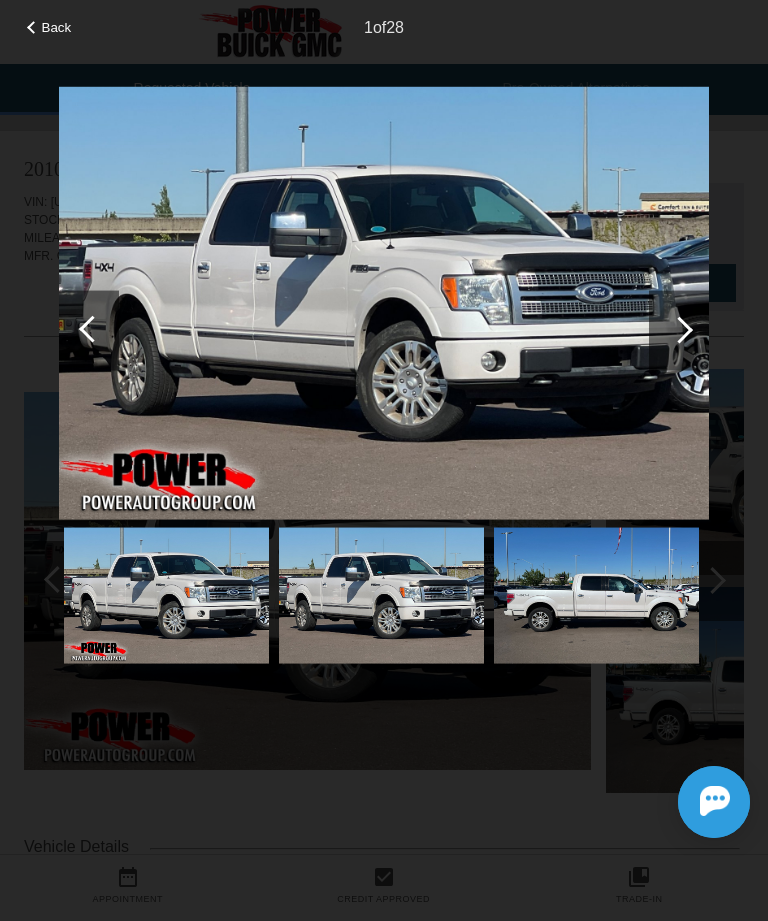 click at bounding box center [679, 329] 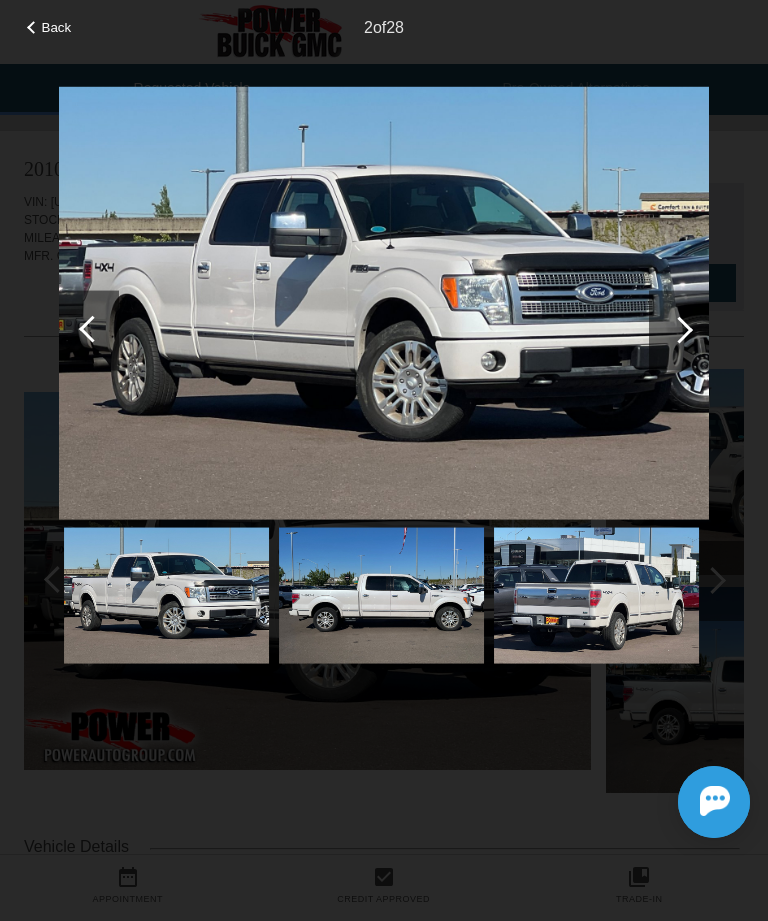 click at bounding box center [679, 329] 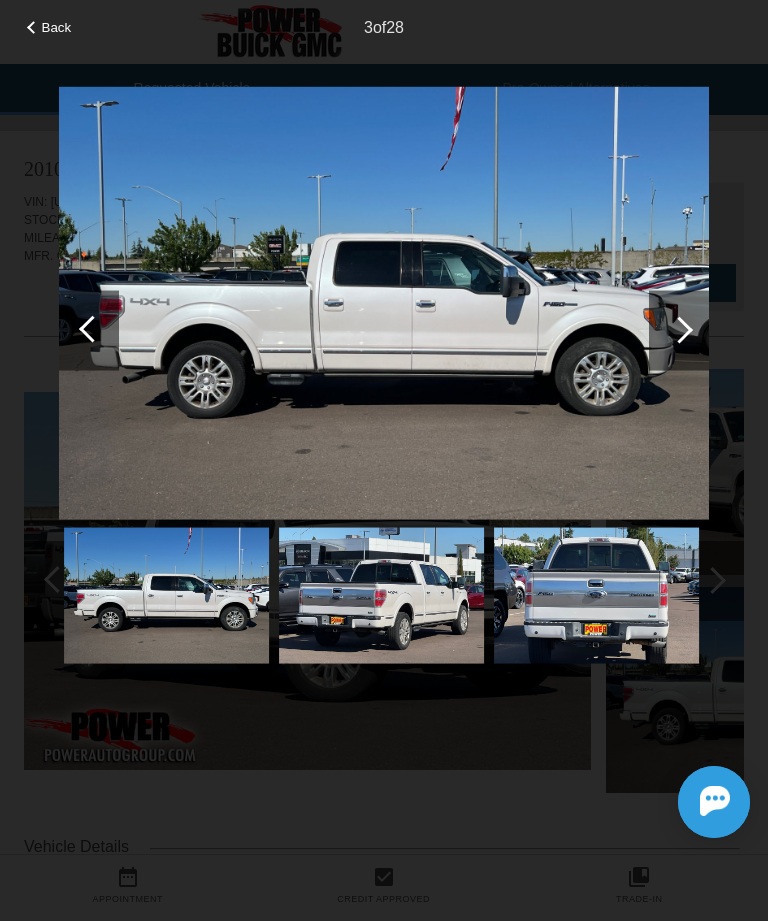 click at bounding box center (679, 329) 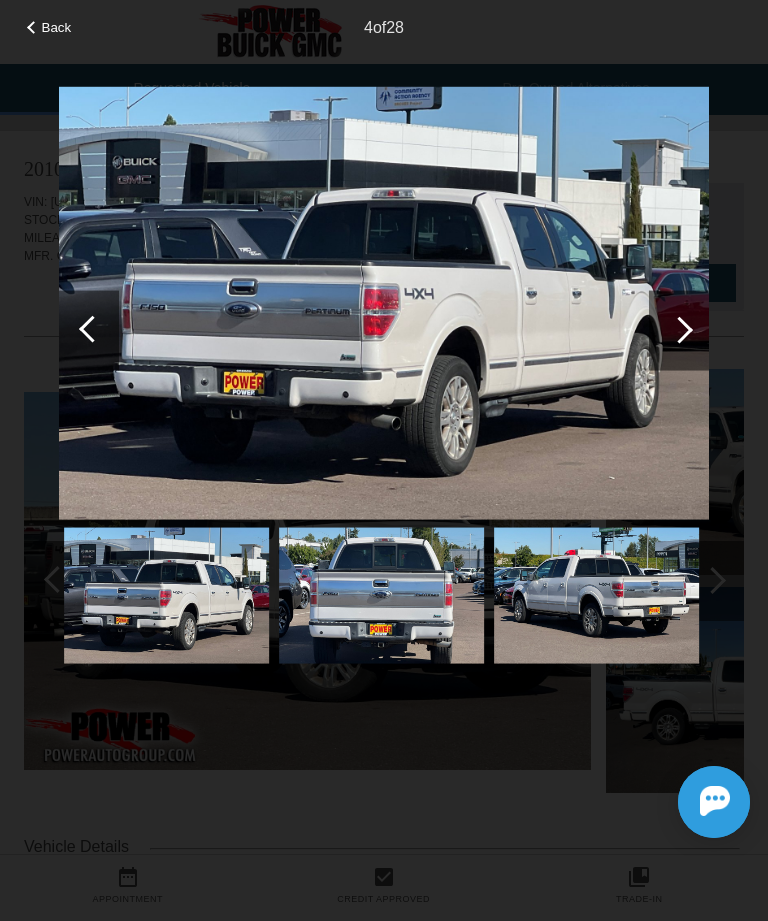 click at bounding box center [679, 330] 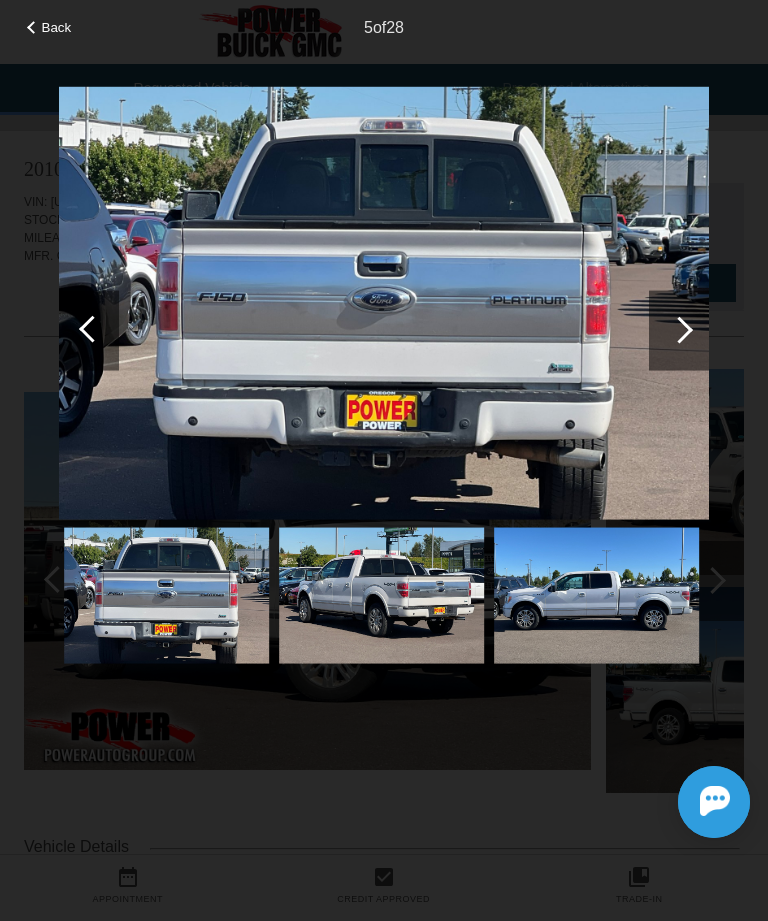 click at bounding box center [679, 329] 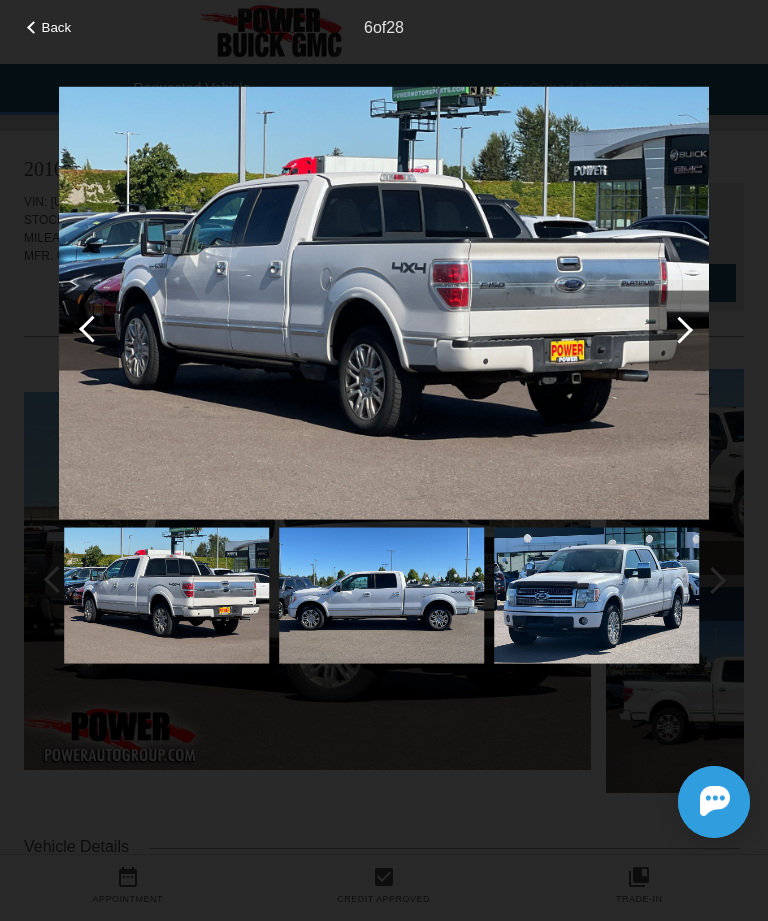 click at bounding box center (679, 329) 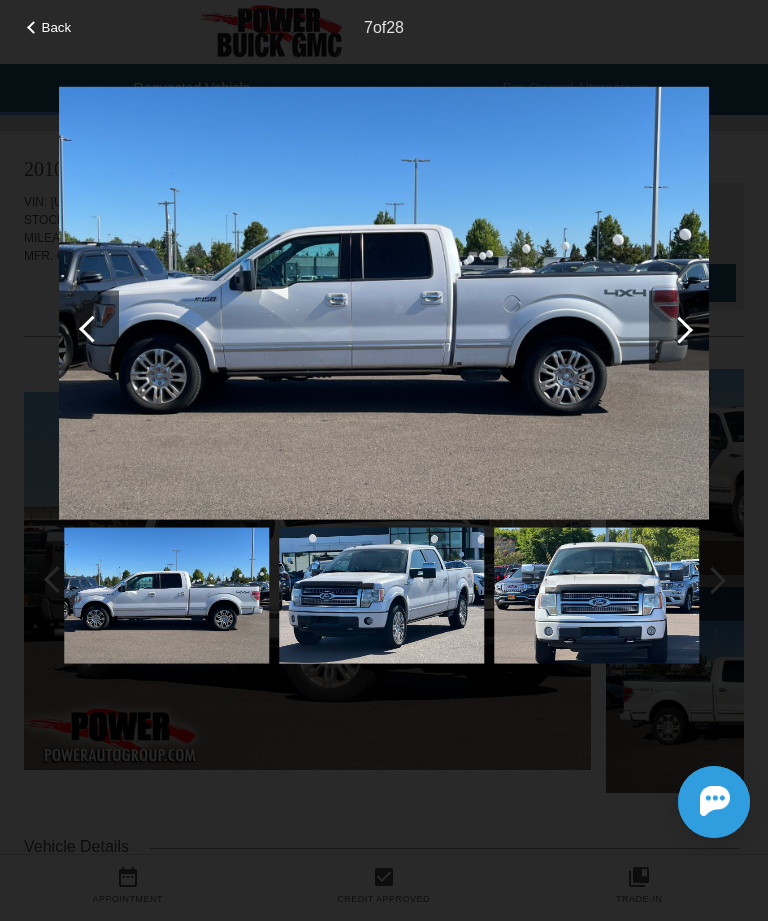 click at bounding box center [679, 329] 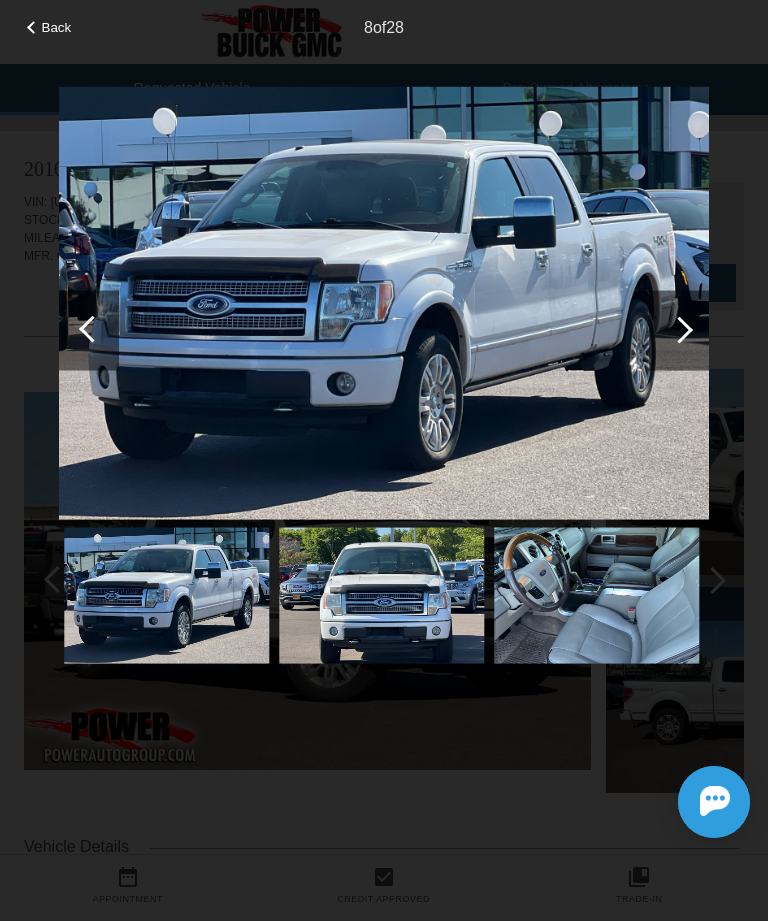 click at bounding box center [679, 329] 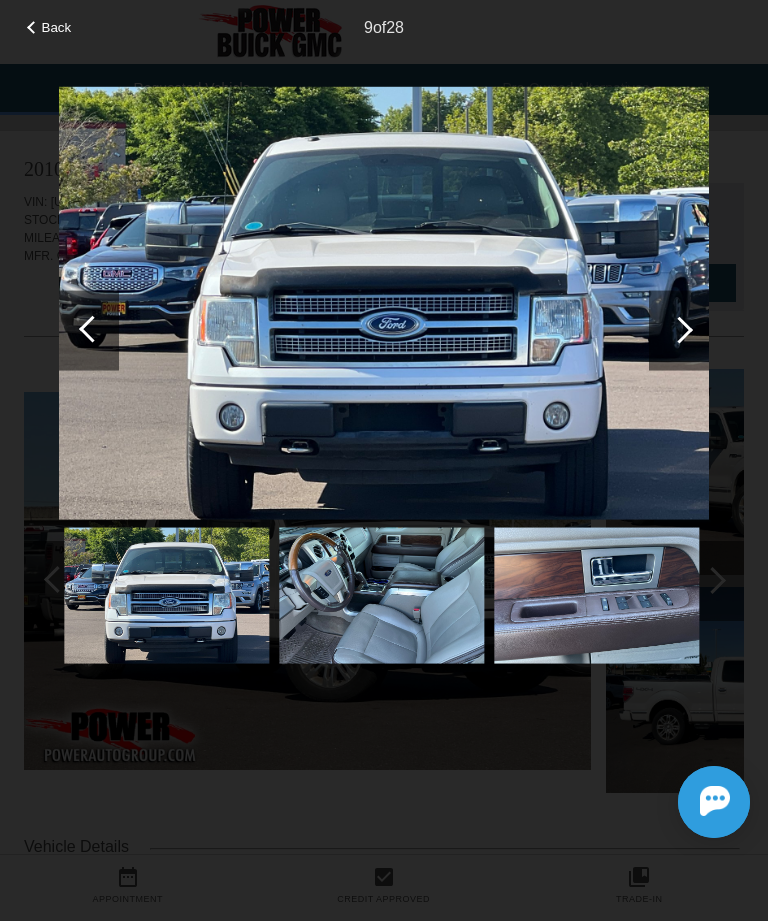 click at bounding box center (679, 329) 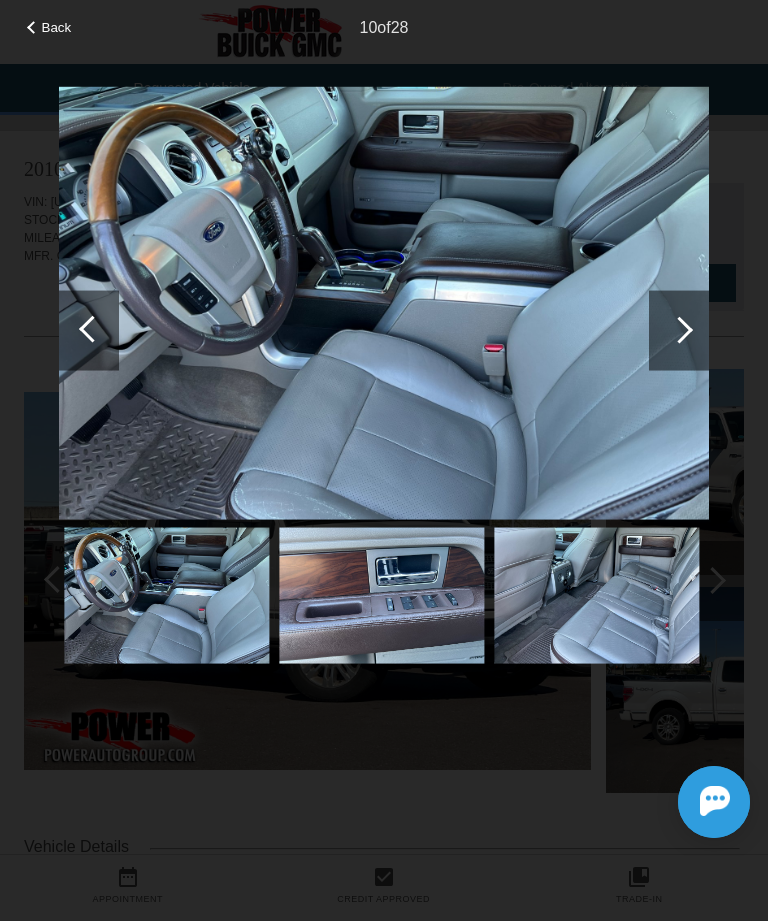 click at bounding box center [679, 329] 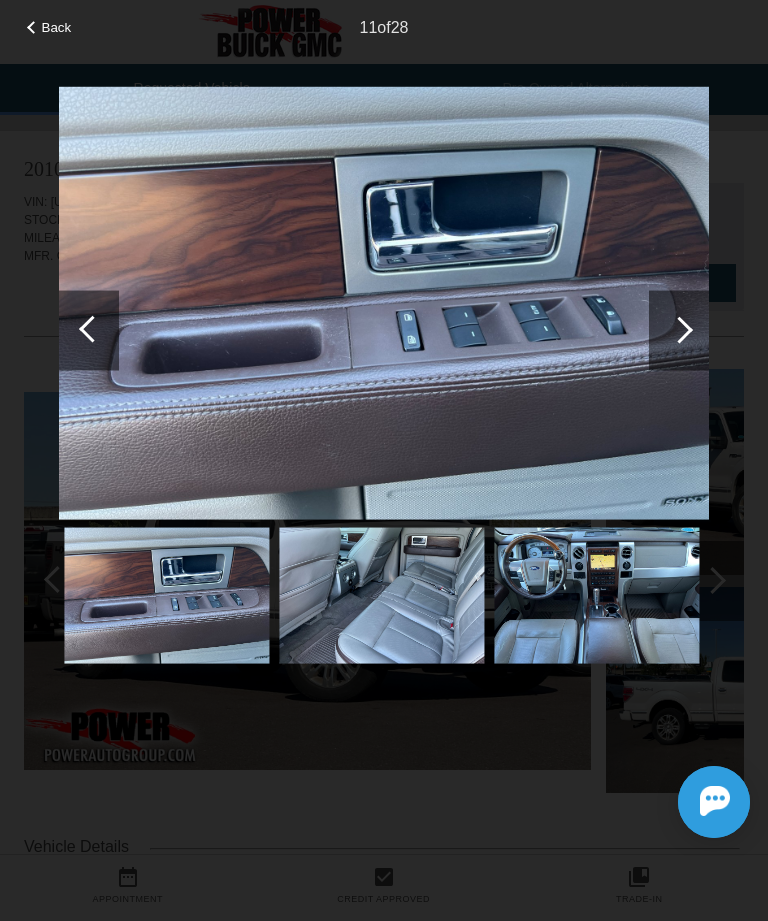 click at bounding box center [679, 329] 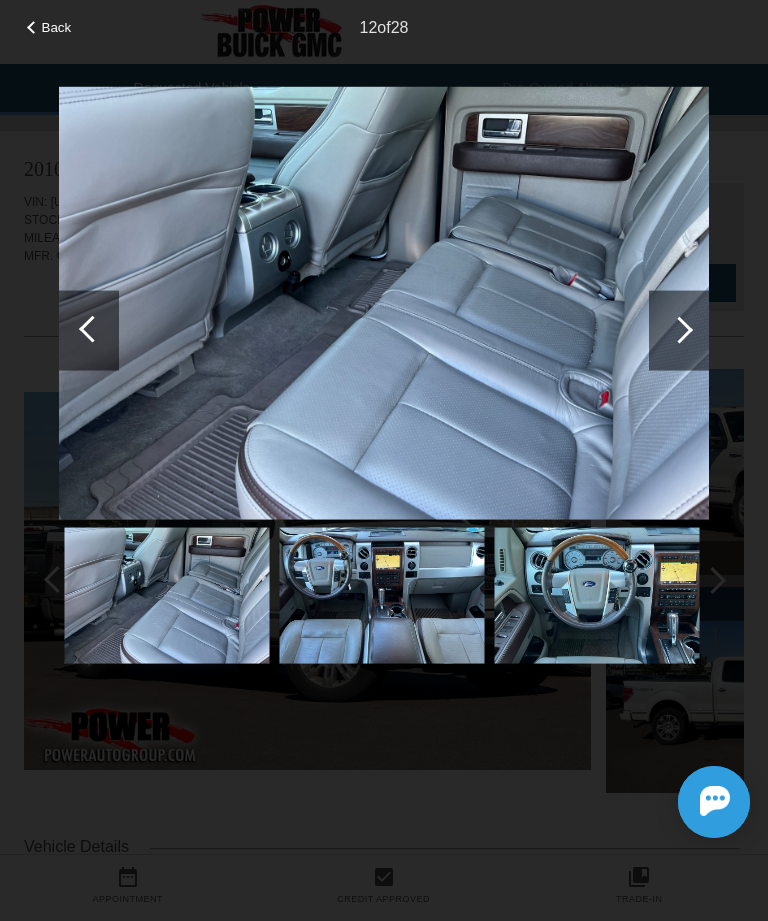 click at bounding box center (679, 329) 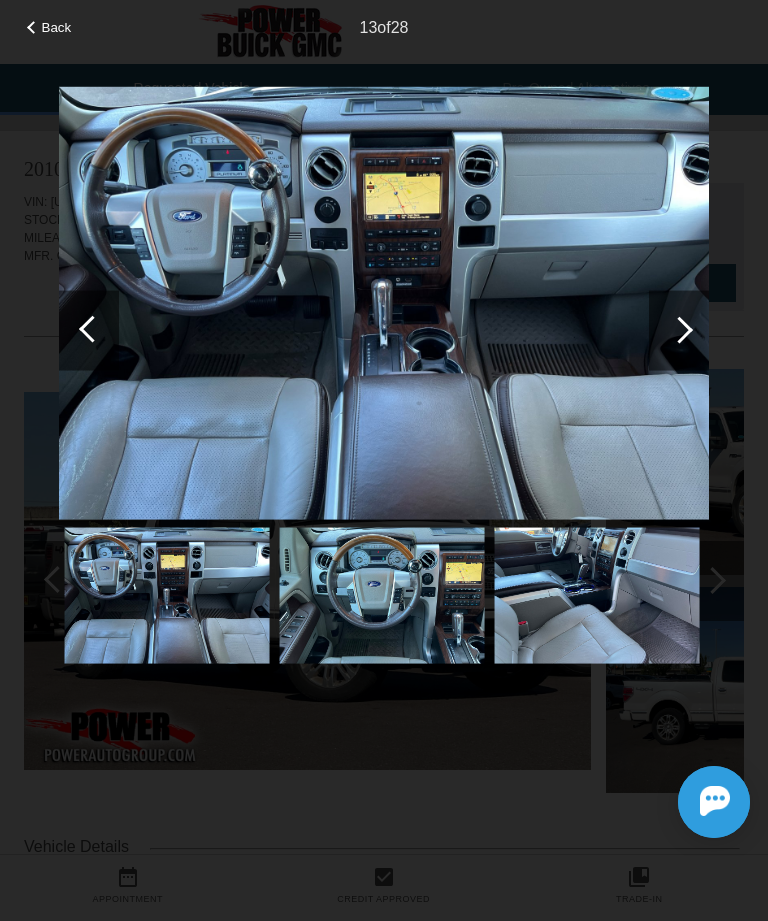 click at bounding box center (679, 330) 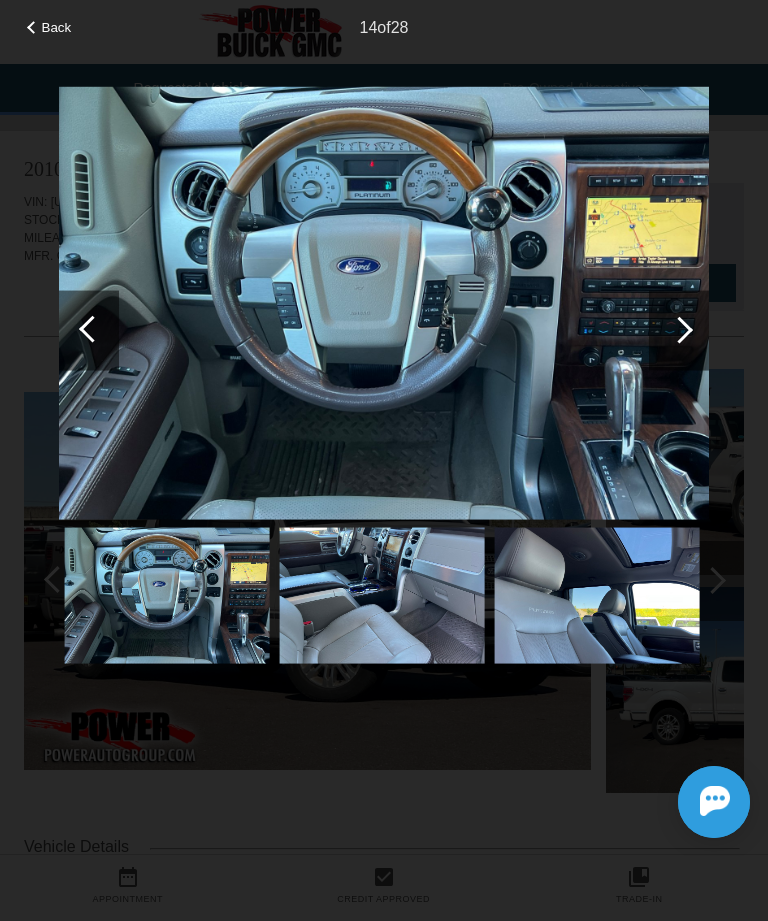 click at bounding box center (679, 329) 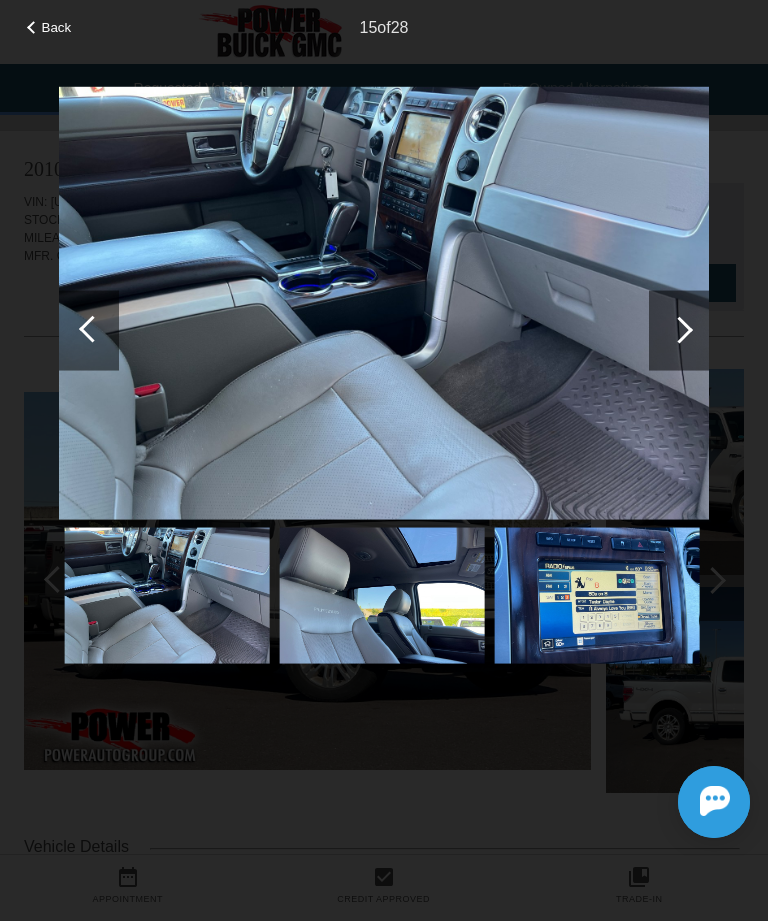 click at bounding box center (679, 330) 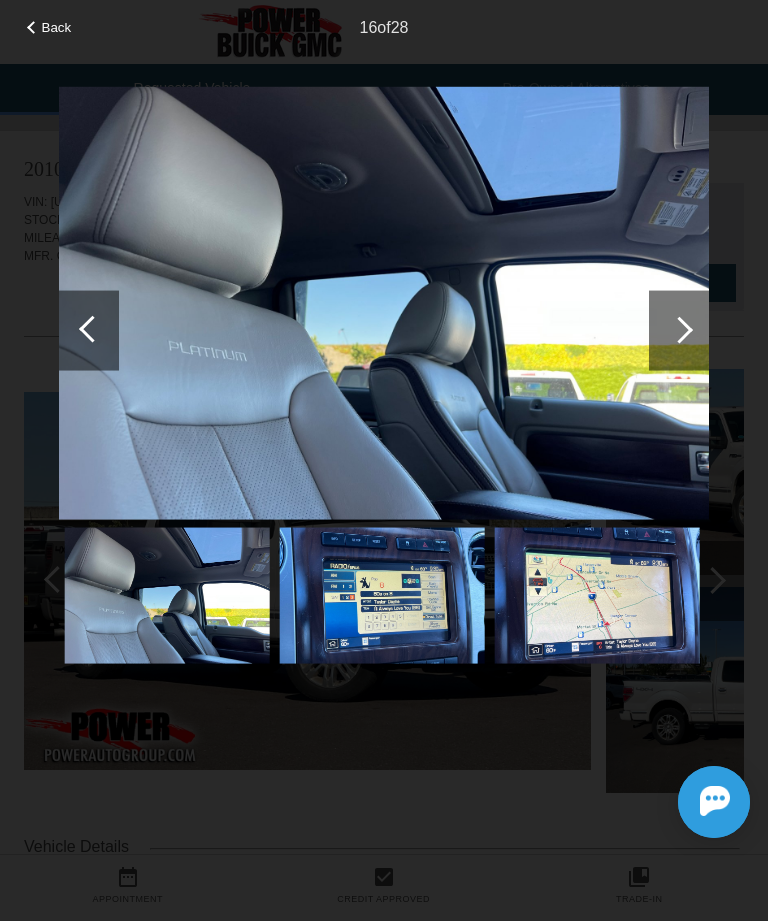 click at bounding box center (679, 330) 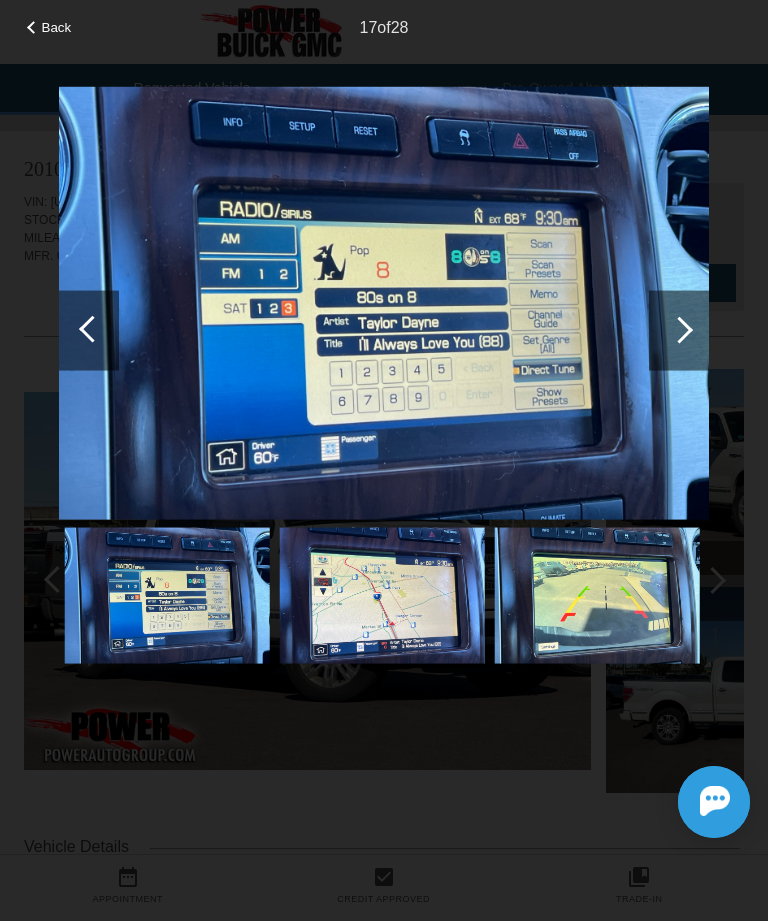 click at bounding box center [679, 329] 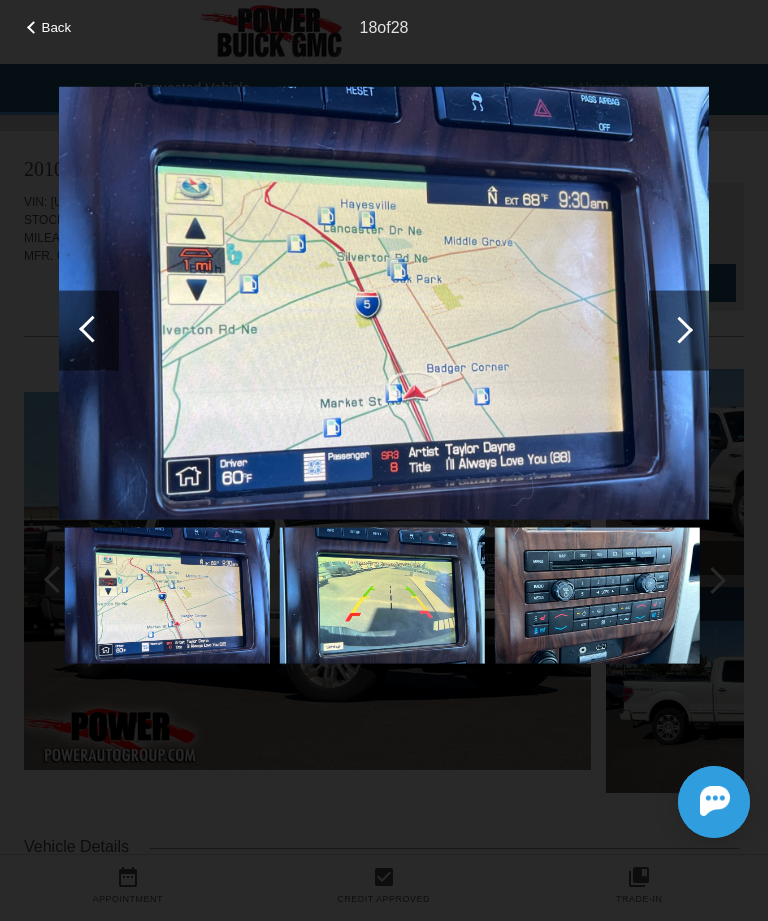 click at bounding box center [679, 330] 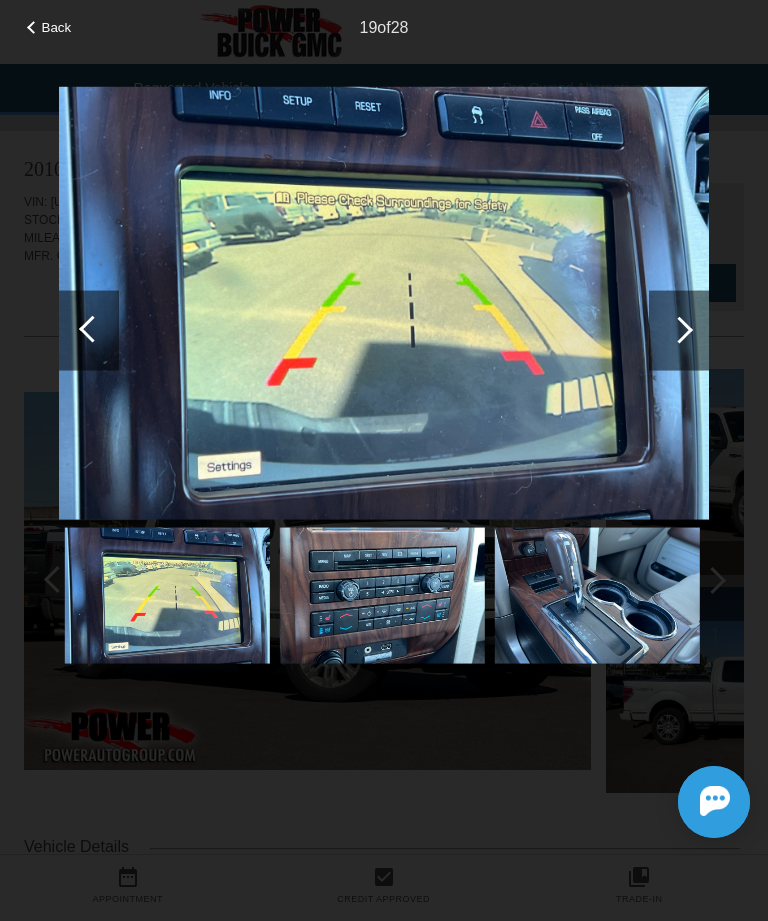 click at bounding box center [679, 329] 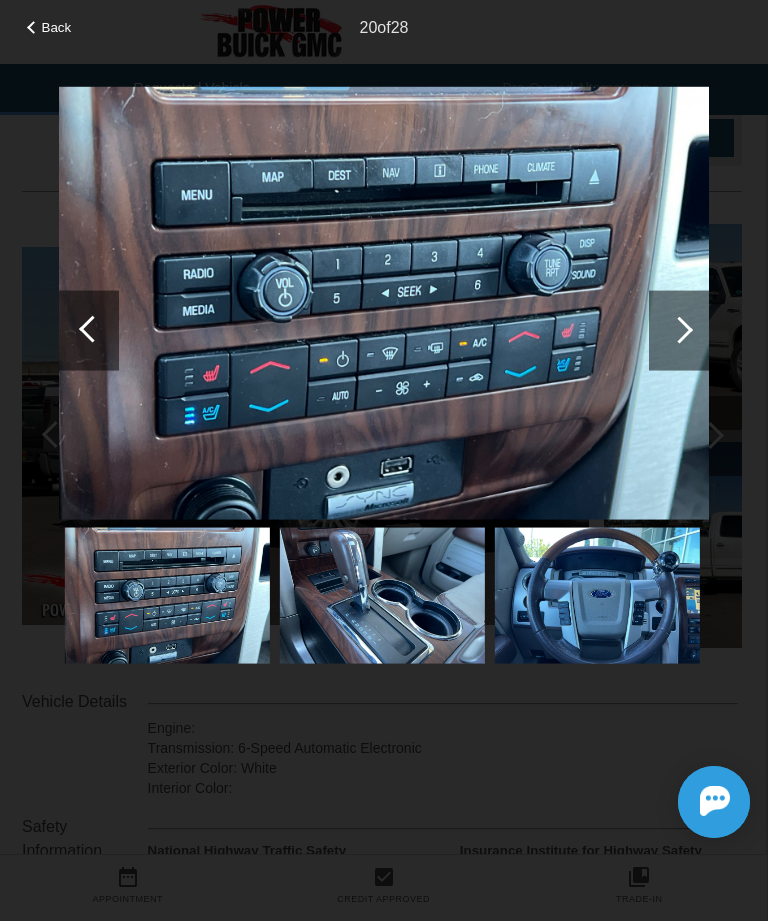 scroll, scrollTop: 147, scrollLeft: 2, axis: both 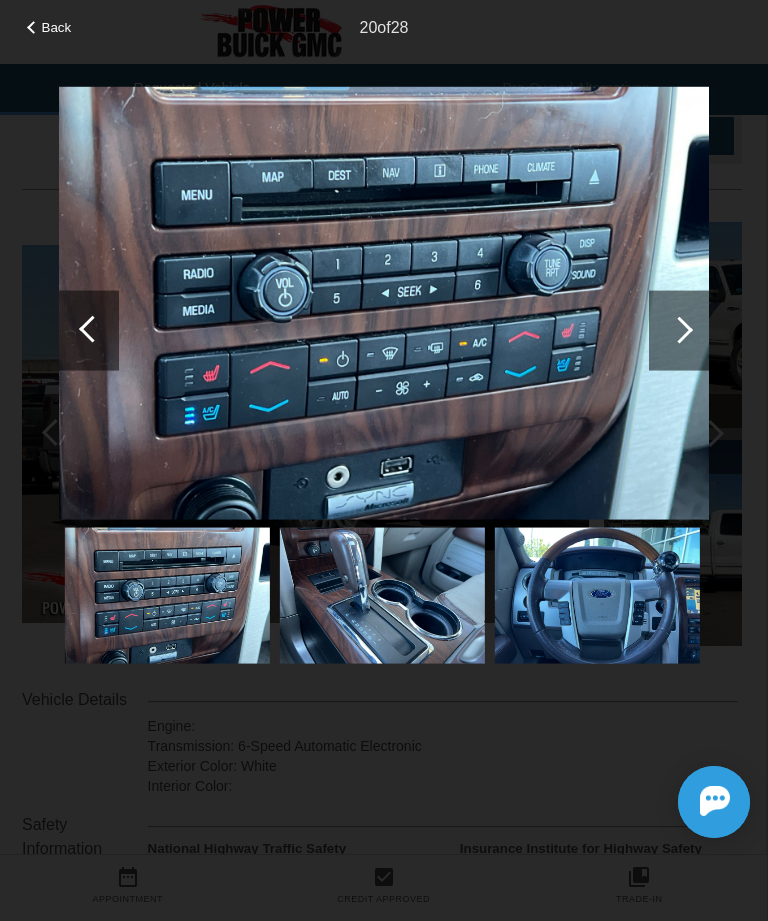 click at bounding box center [679, 329] 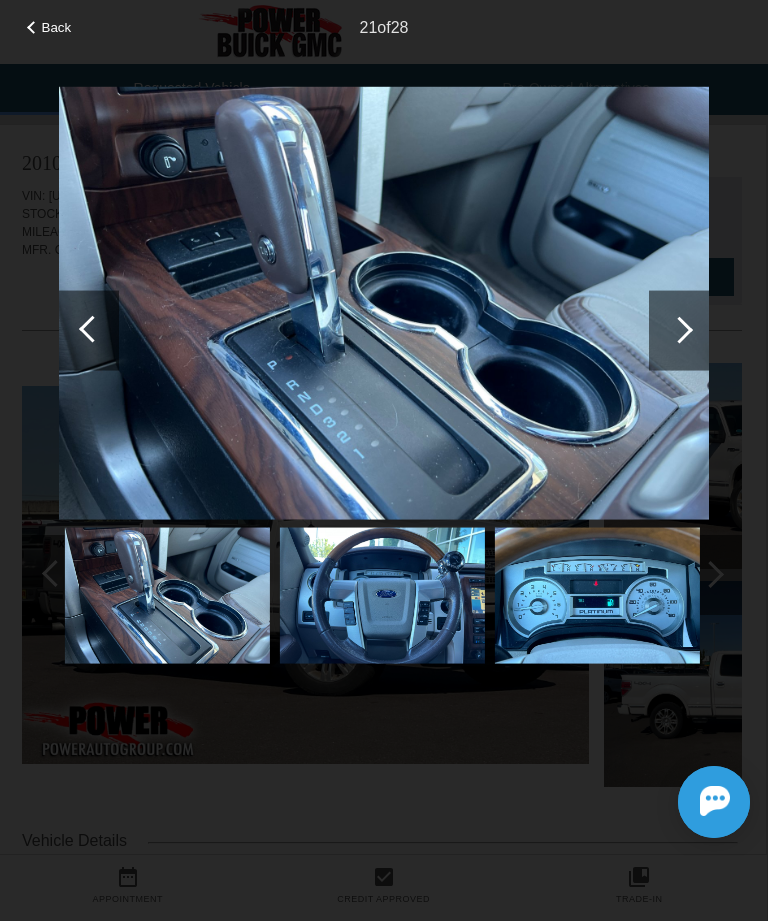 scroll, scrollTop: 0, scrollLeft: 2, axis: horizontal 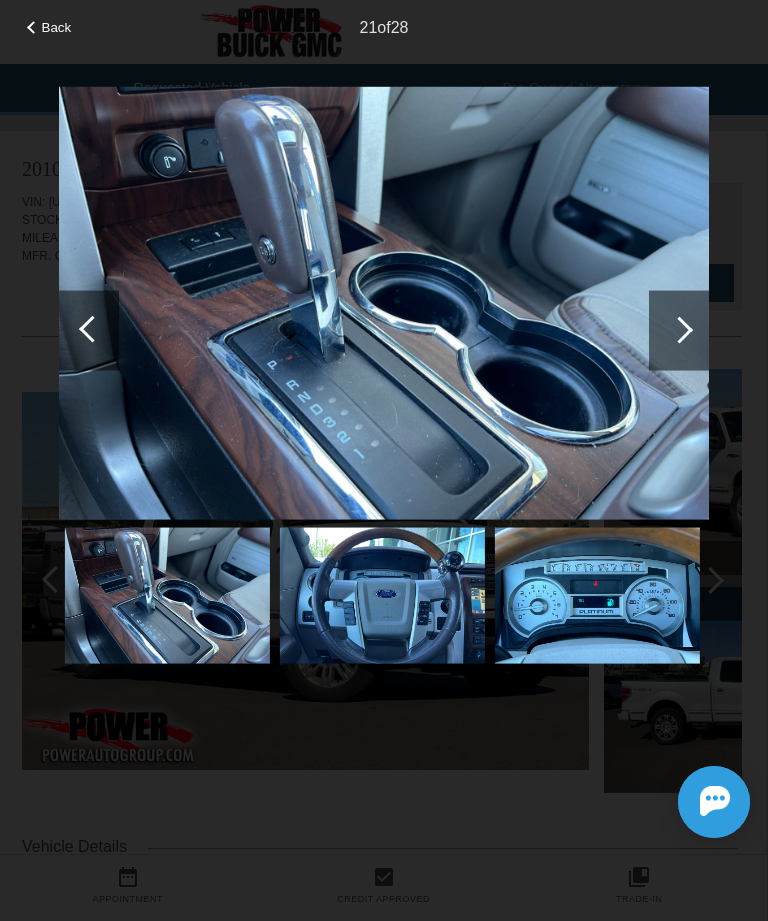 click at bounding box center (679, 329) 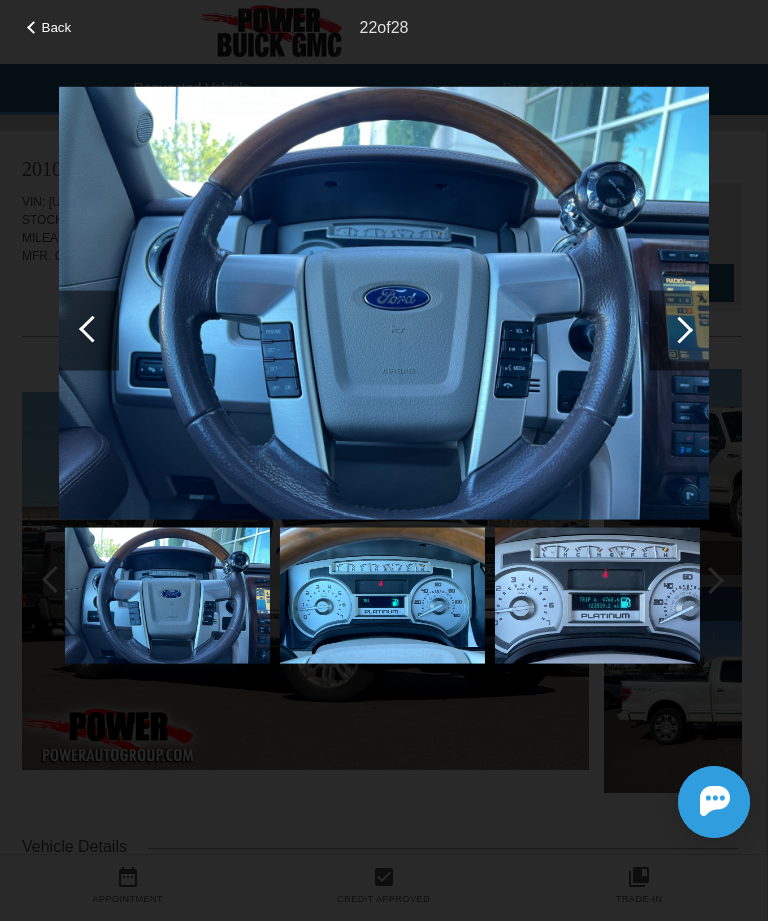 click at bounding box center [679, 330] 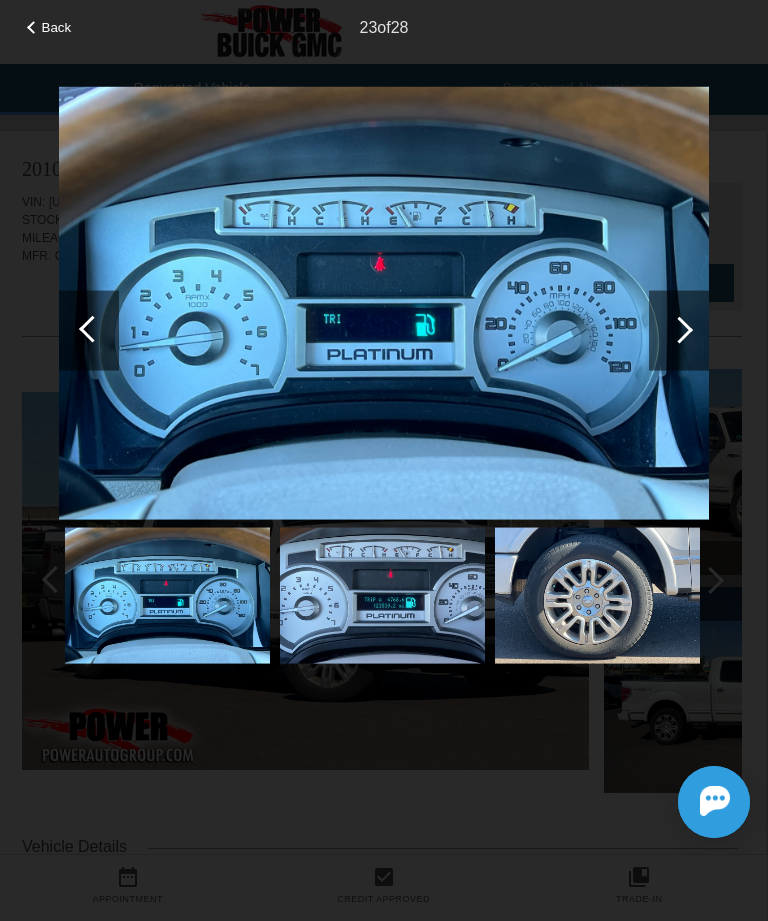 click at bounding box center [679, 330] 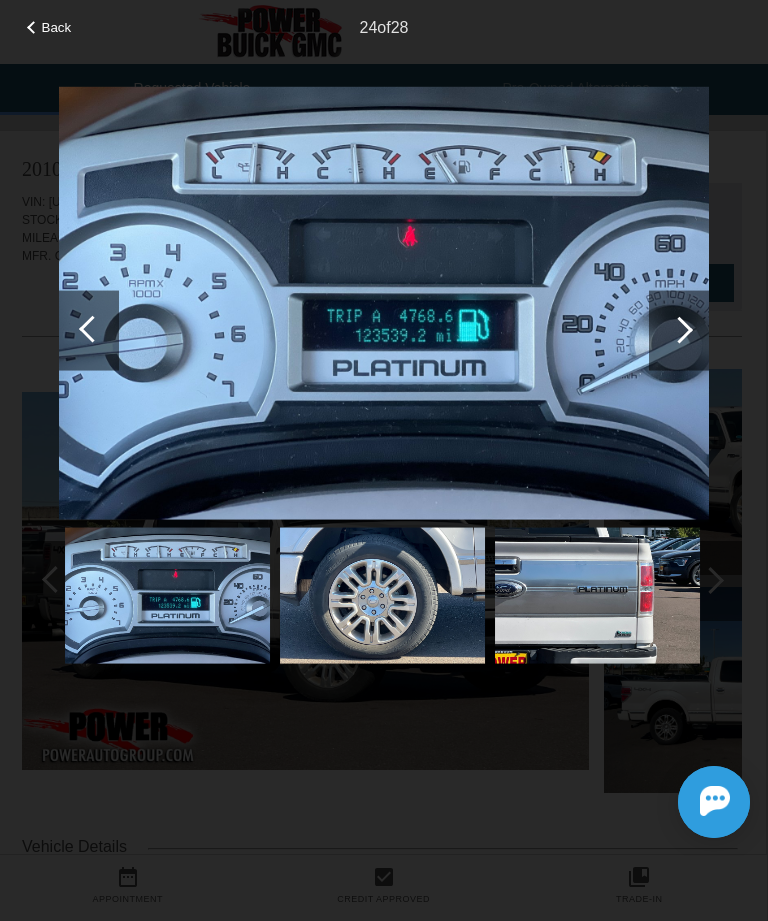 click at bounding box center (92, 328) 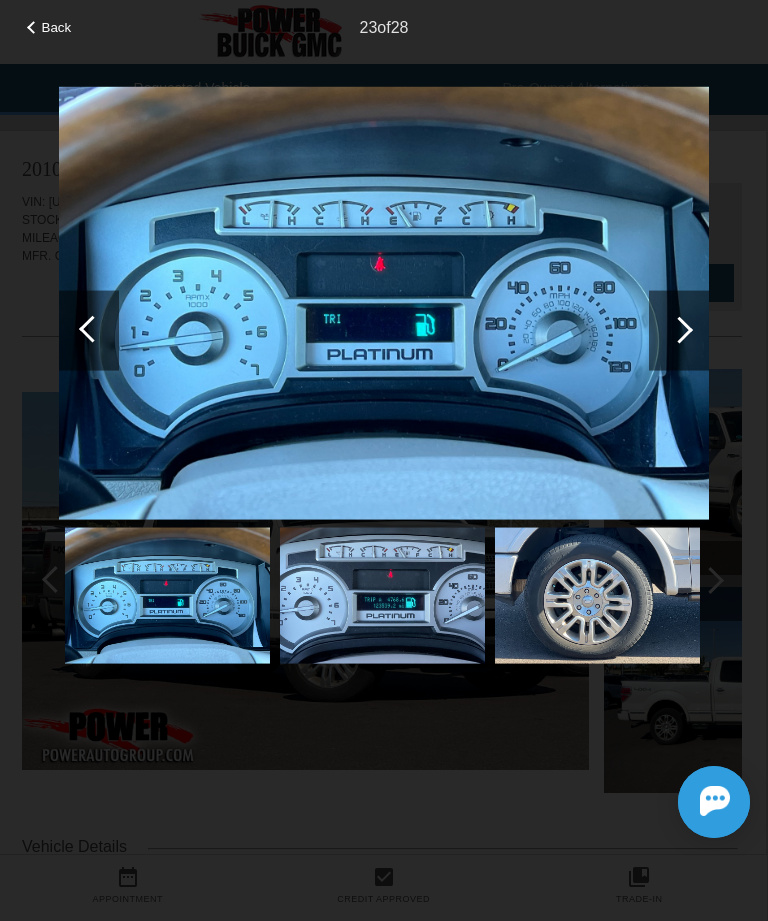click at bounding box center [679, 329] 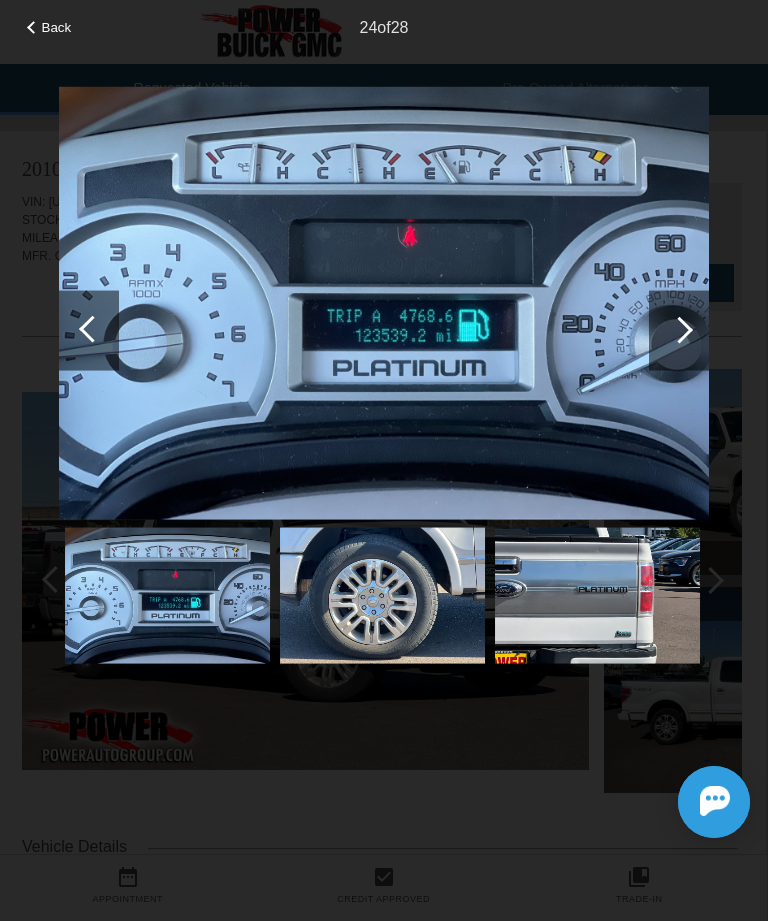 click at bounding box center (679, 330) 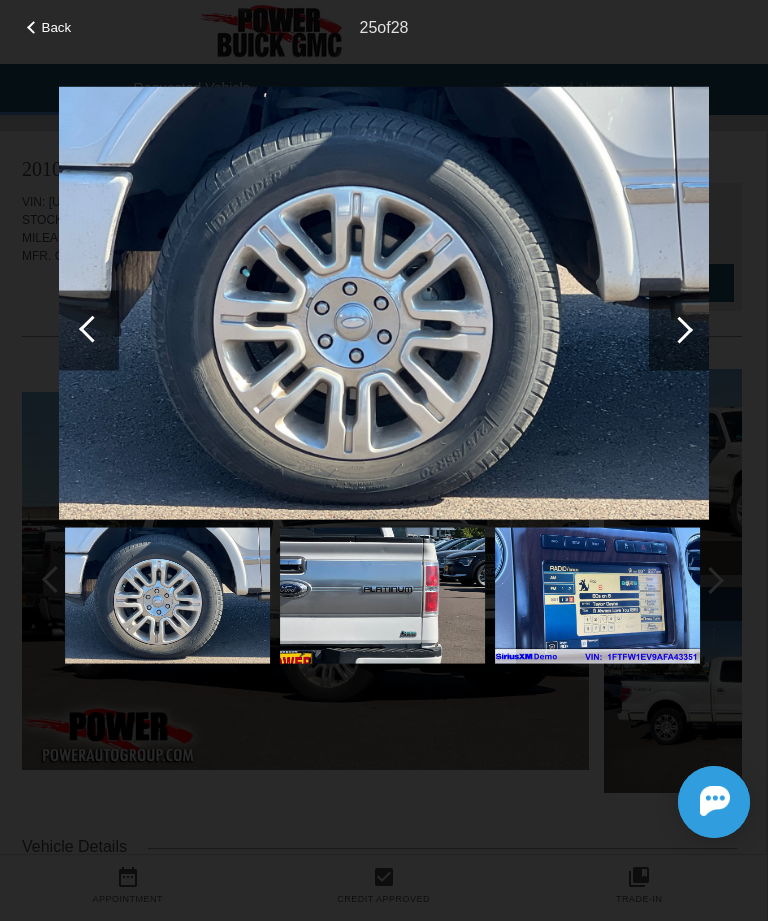 click at bounding box center [679, 329] 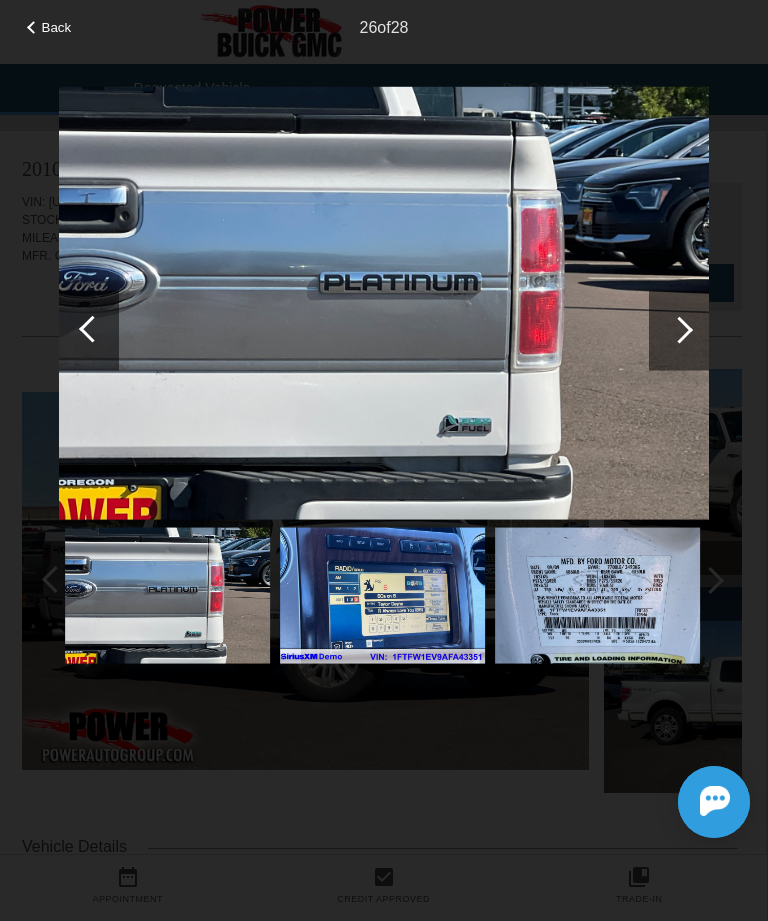 click at bounding box center [679, 329] 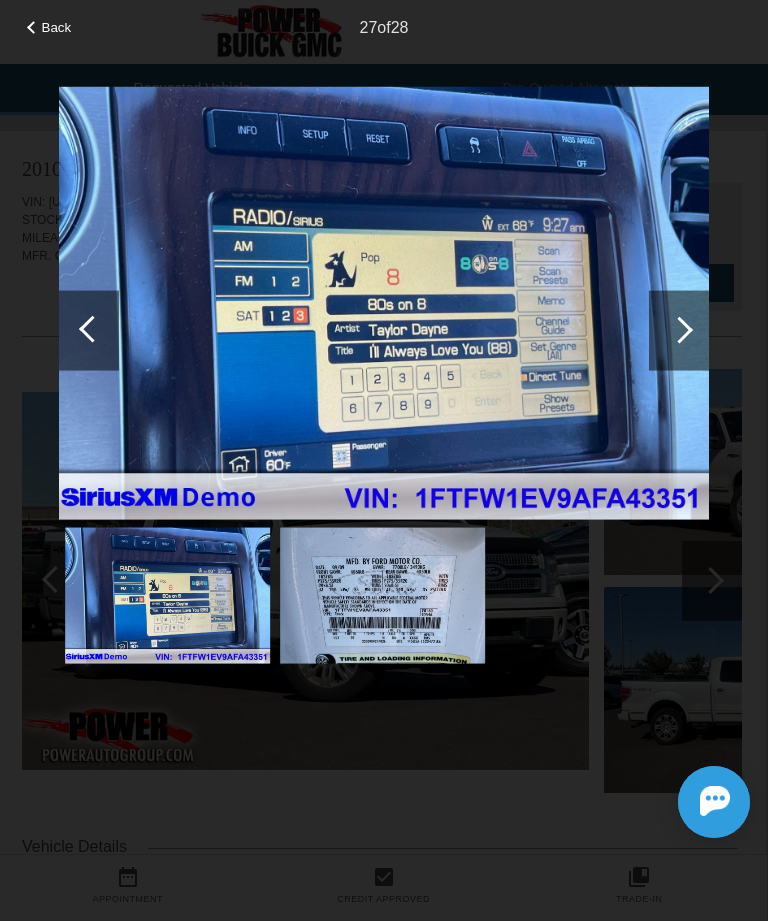 click at bounding box center [679, 329] 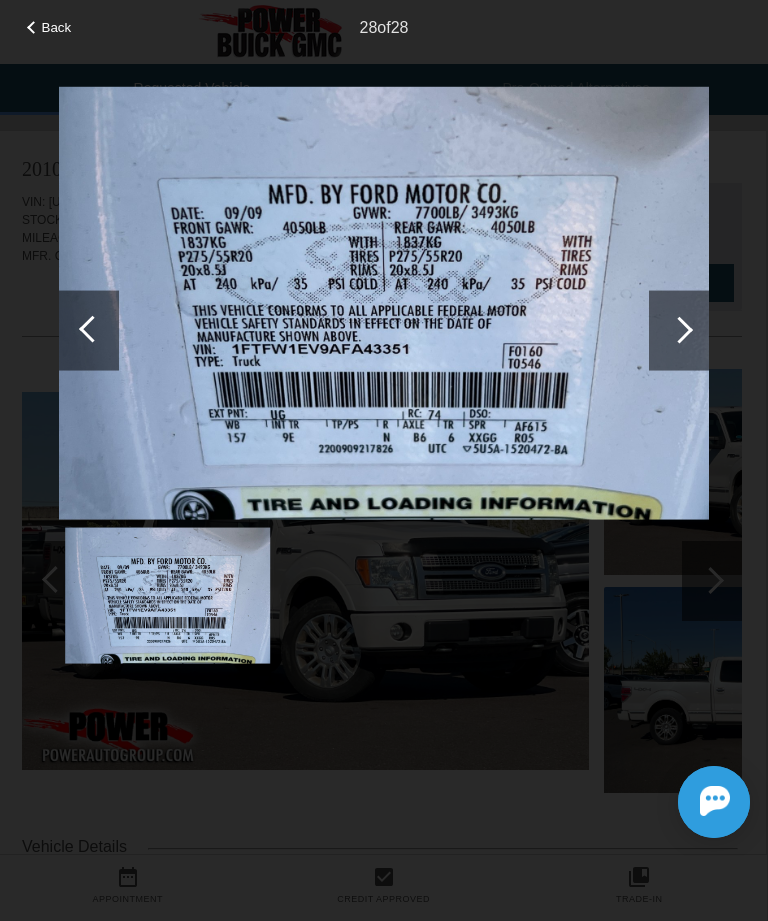 click at bounding box center [679, 330] 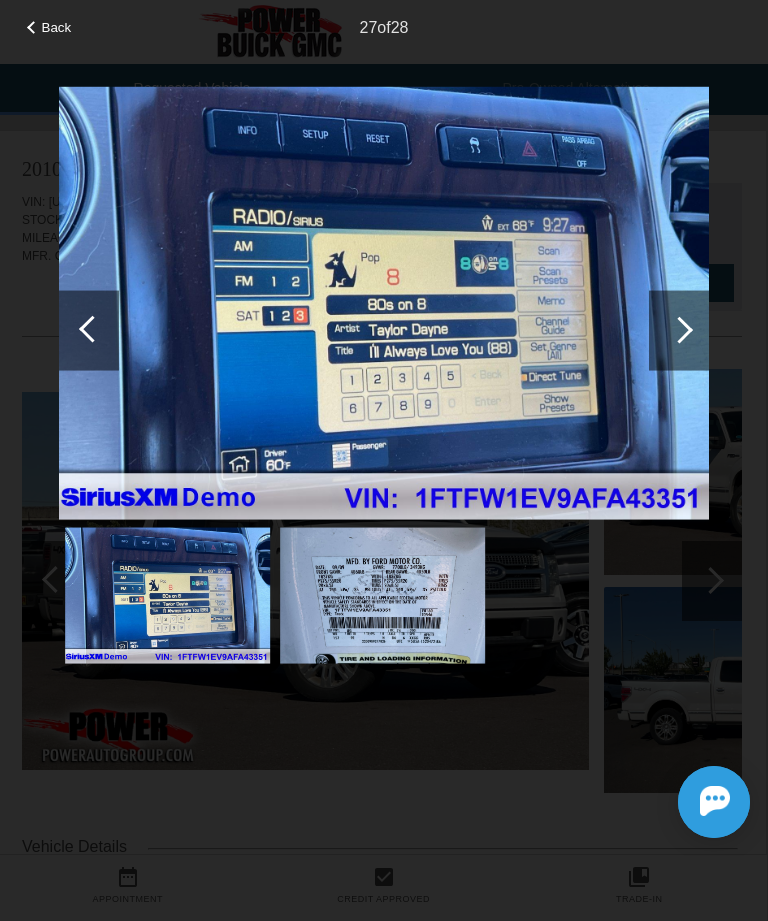click at bounding box center (89, 330) 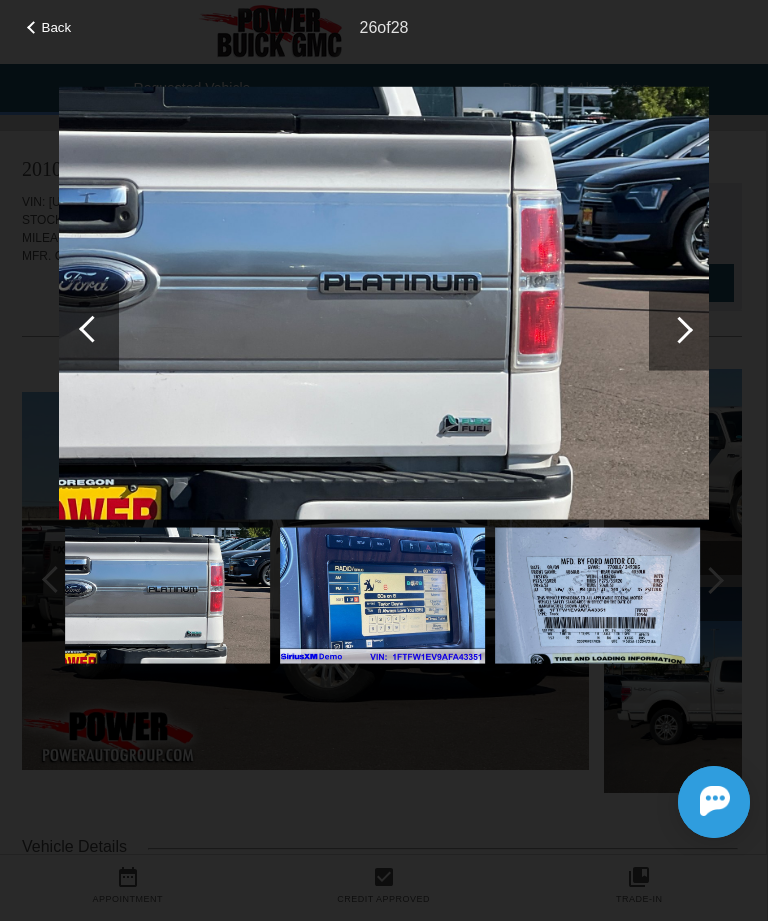 click at bounding box center [89, 330] 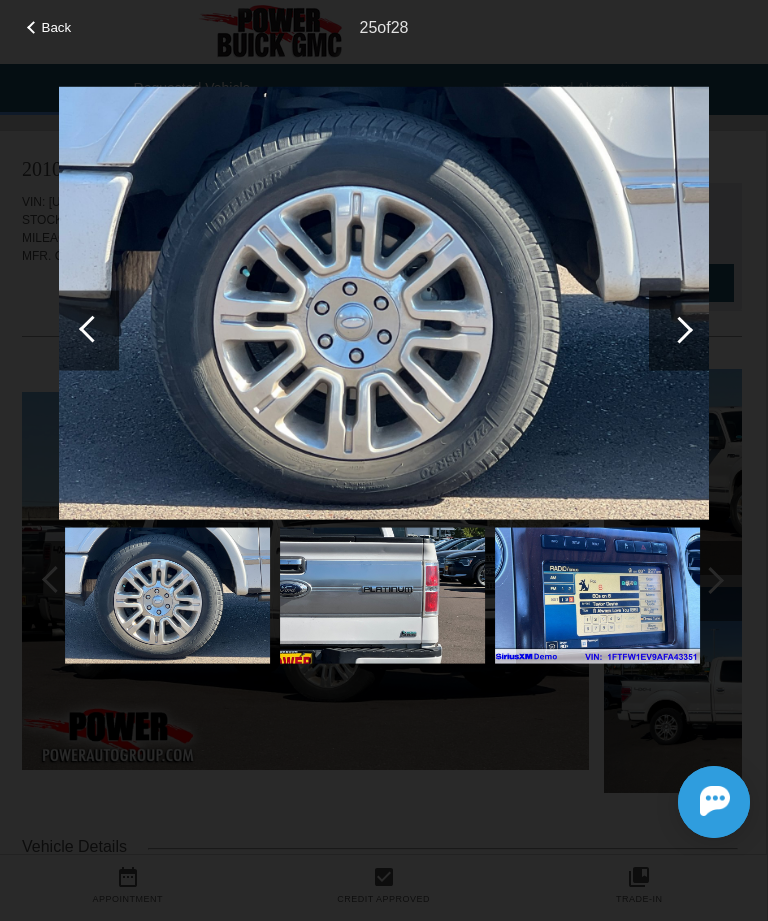 click at bounding box center [89, 330] 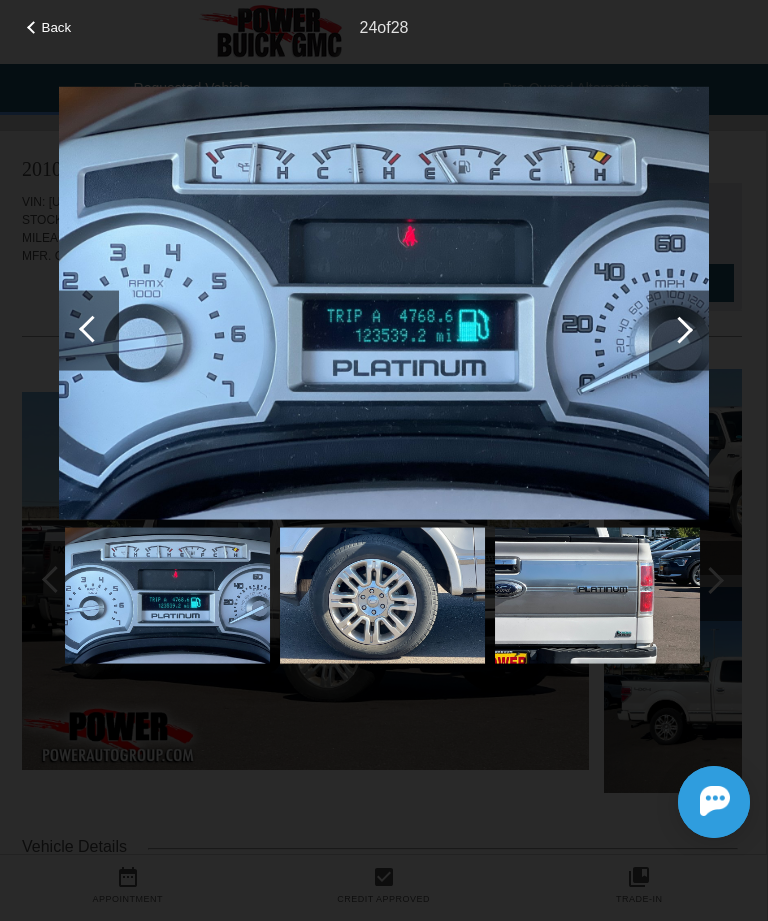 click at bounding box center [89, 330] 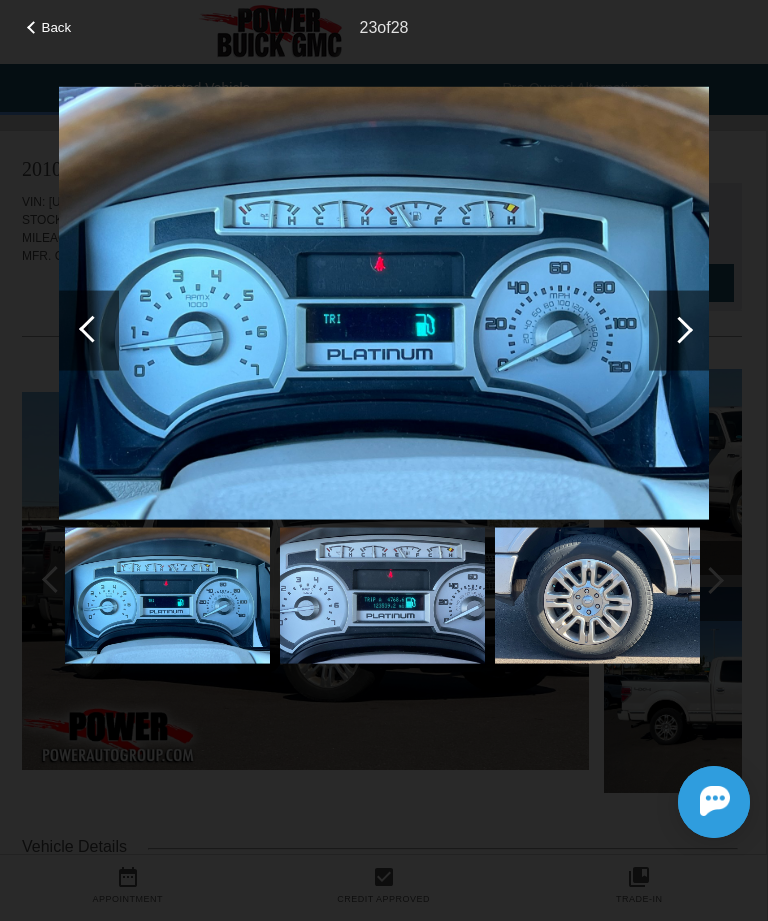 click at bounding box center [679, 330] 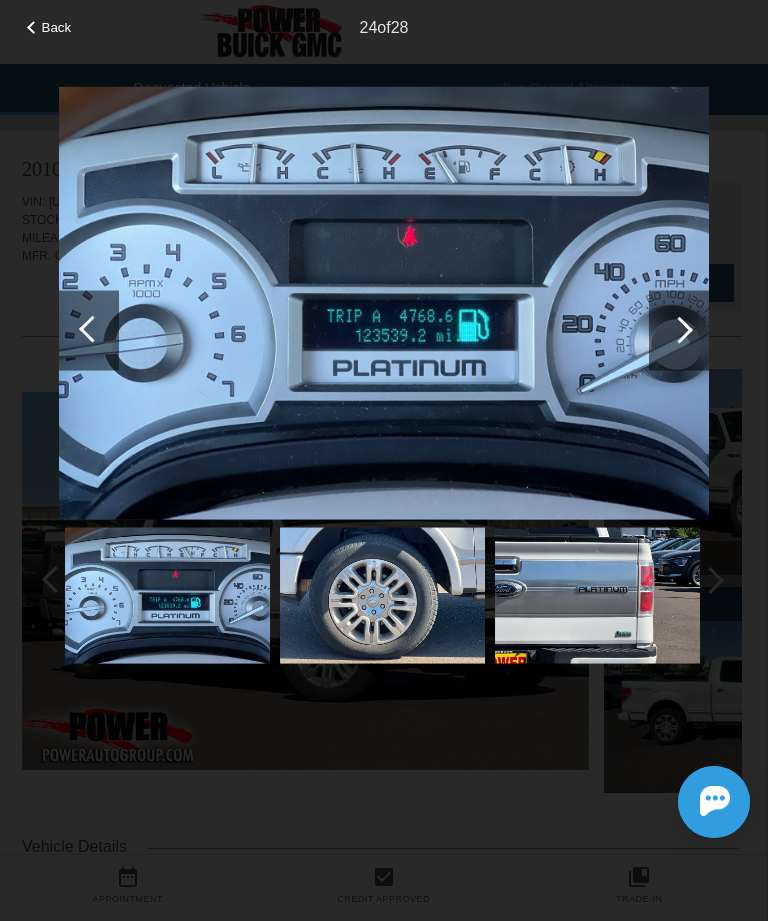 click at bounding box center (89, 330) 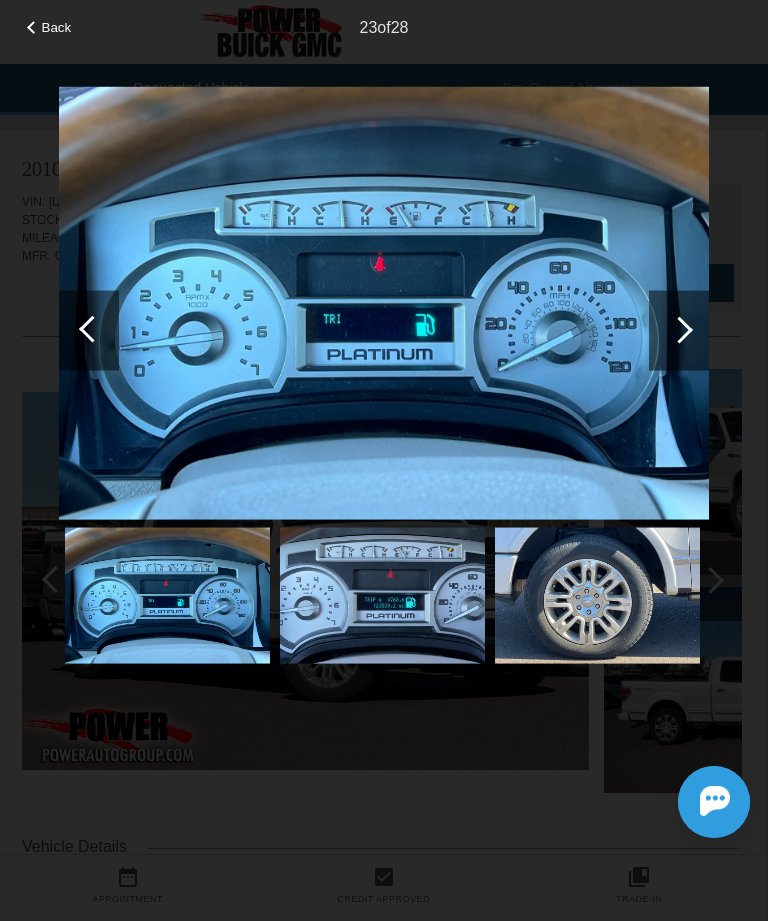 click at bounding box center (89, 330) 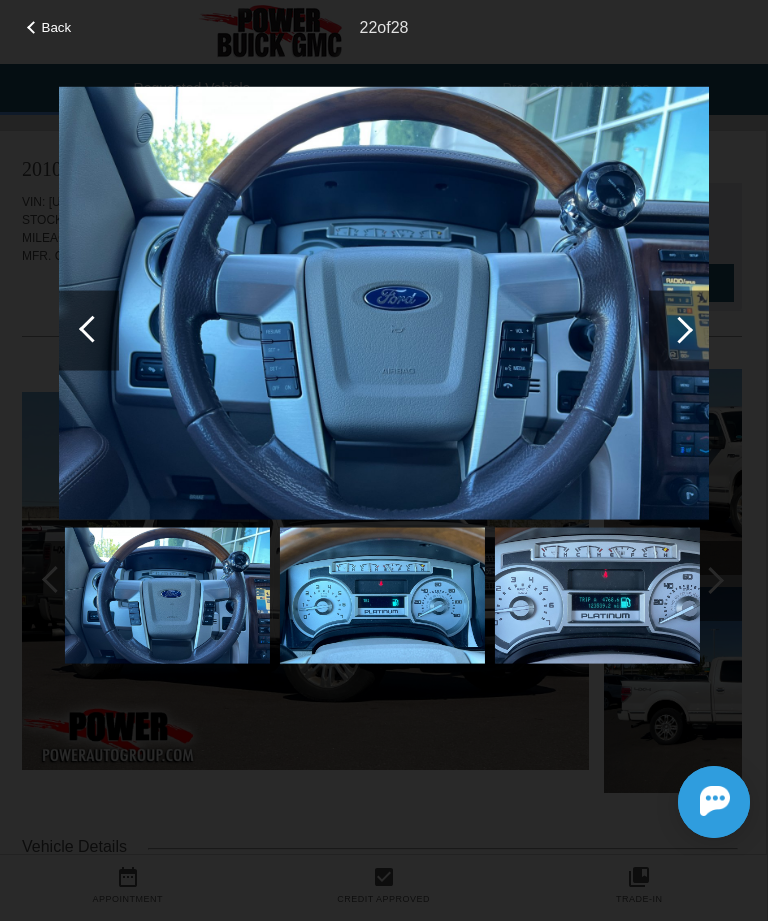 click at bounding box center (89, 330) 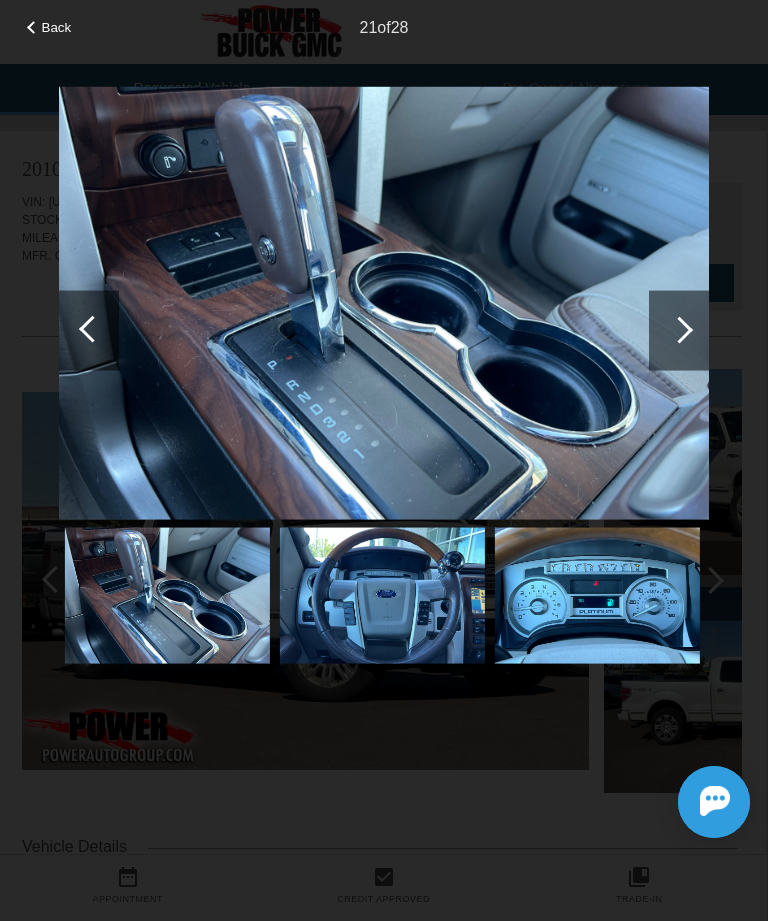 click at bounding box center [89, 330] 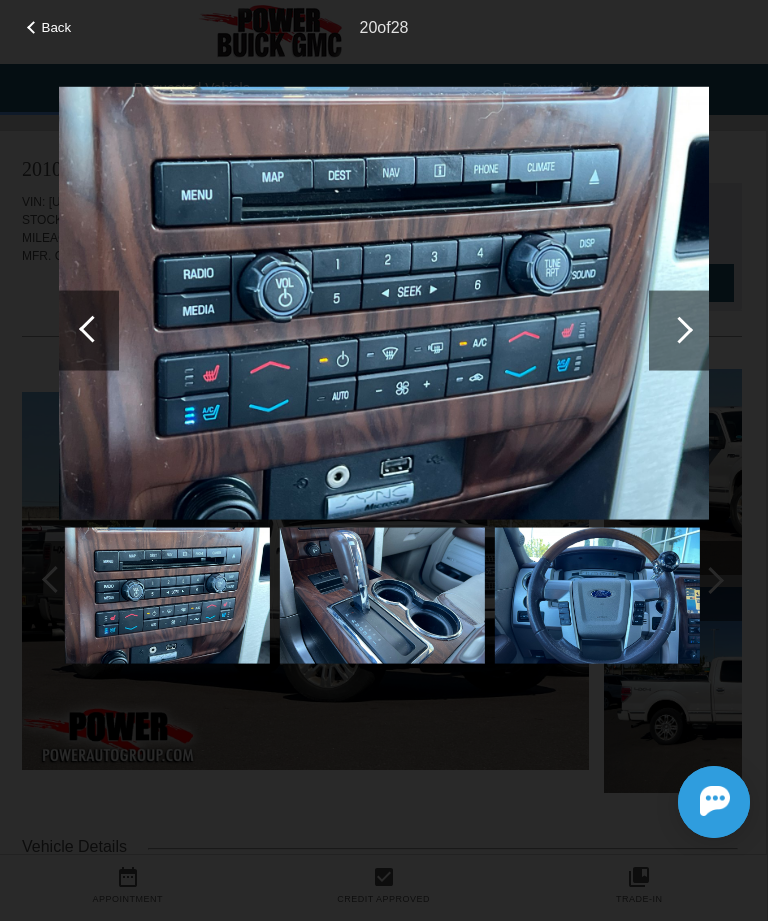 click at bounding box center [89, 330] 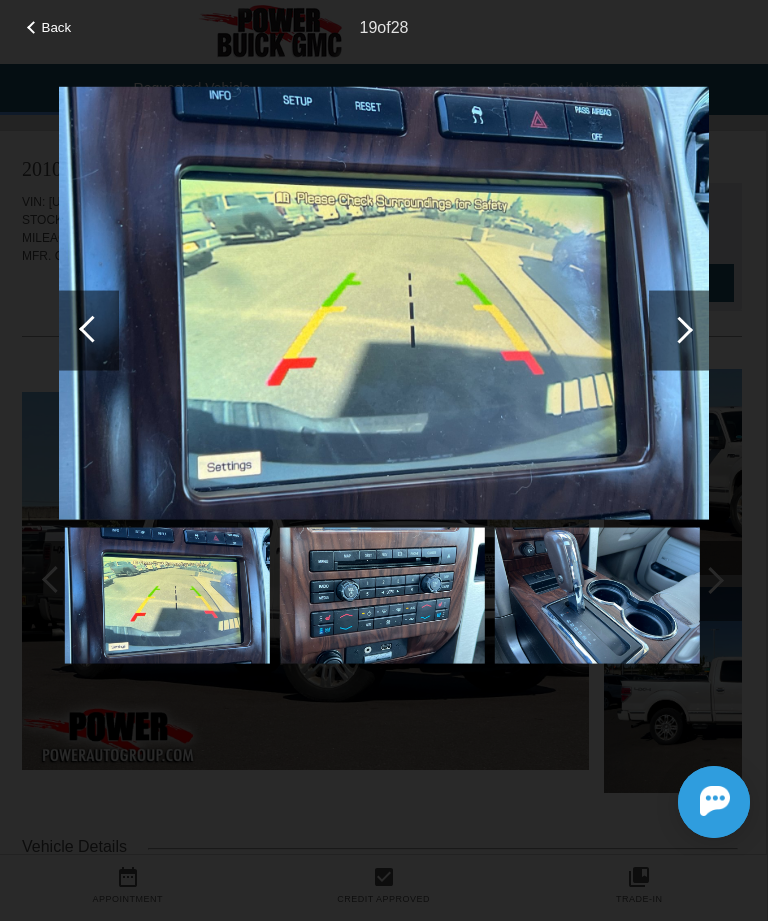 click at bounding box center [92, 328] 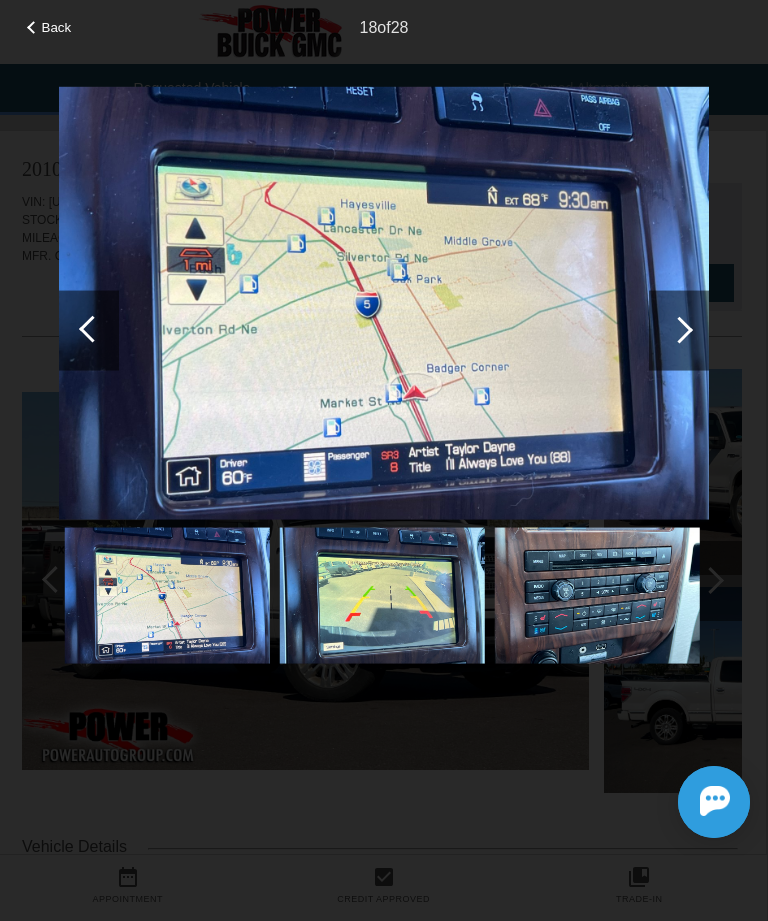 click at bounding box center (89, 330) 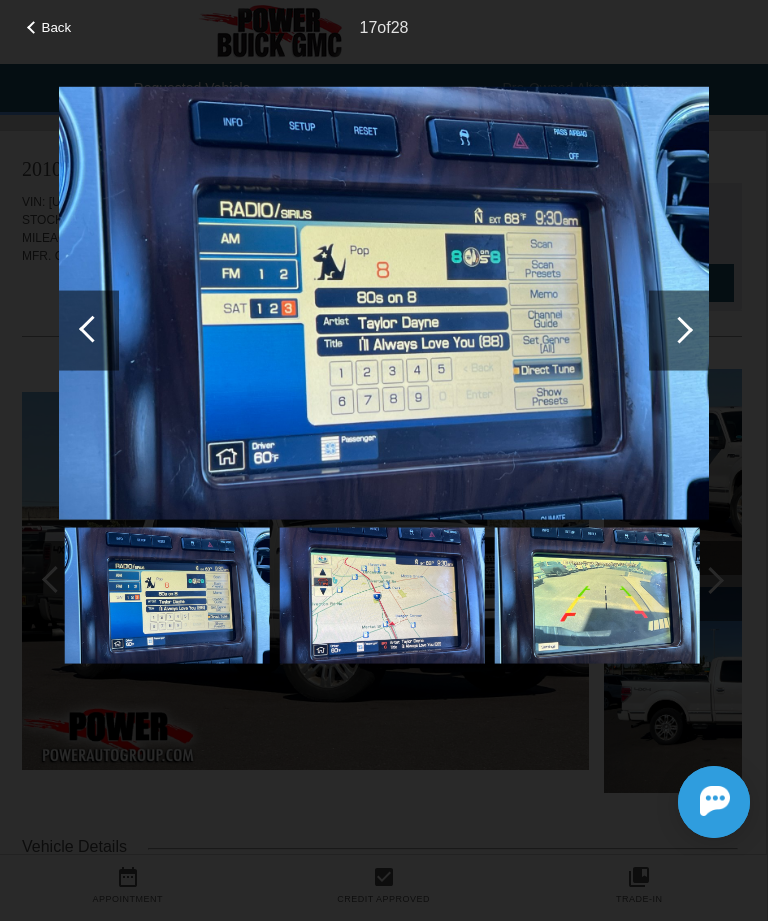 click at bounding box center [89, 330] 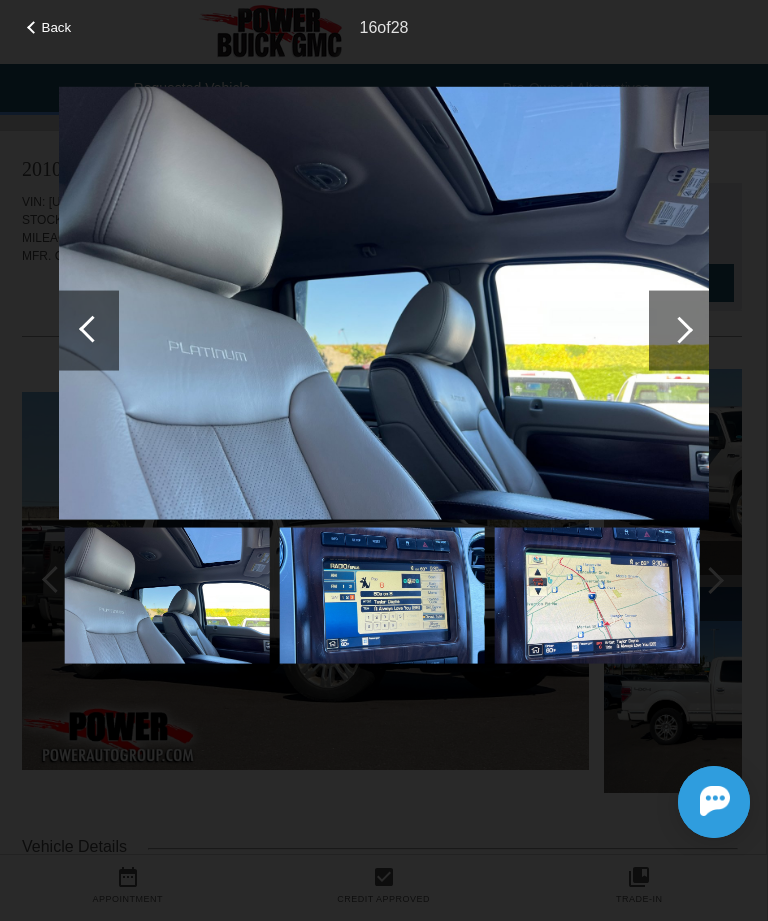 click at bounding box center (92, 328) 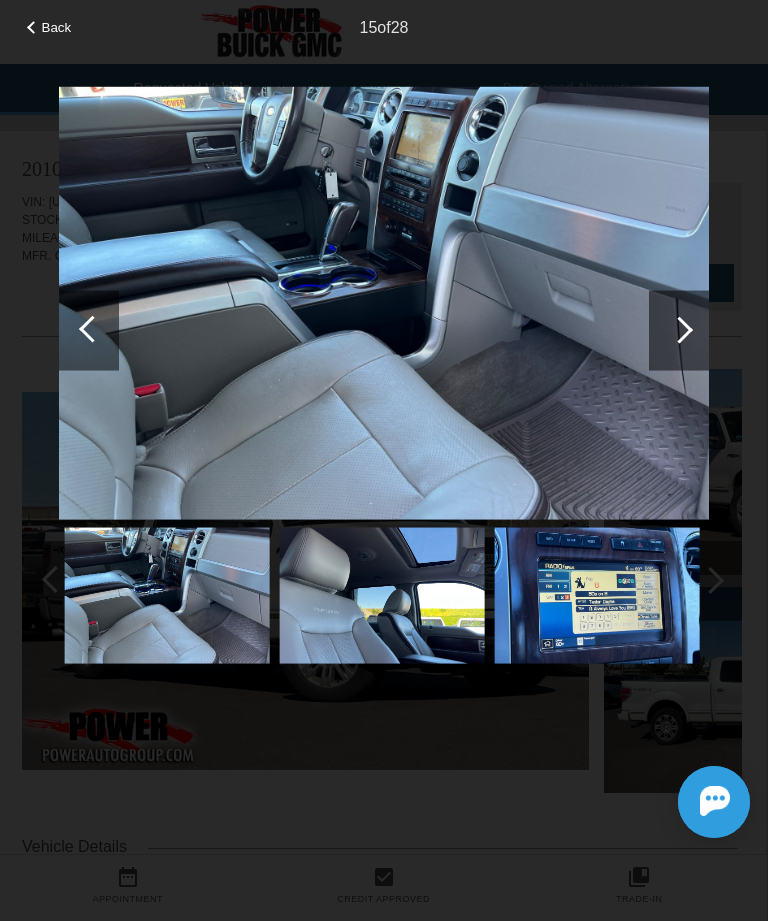 click at bounding box center [89, 330] 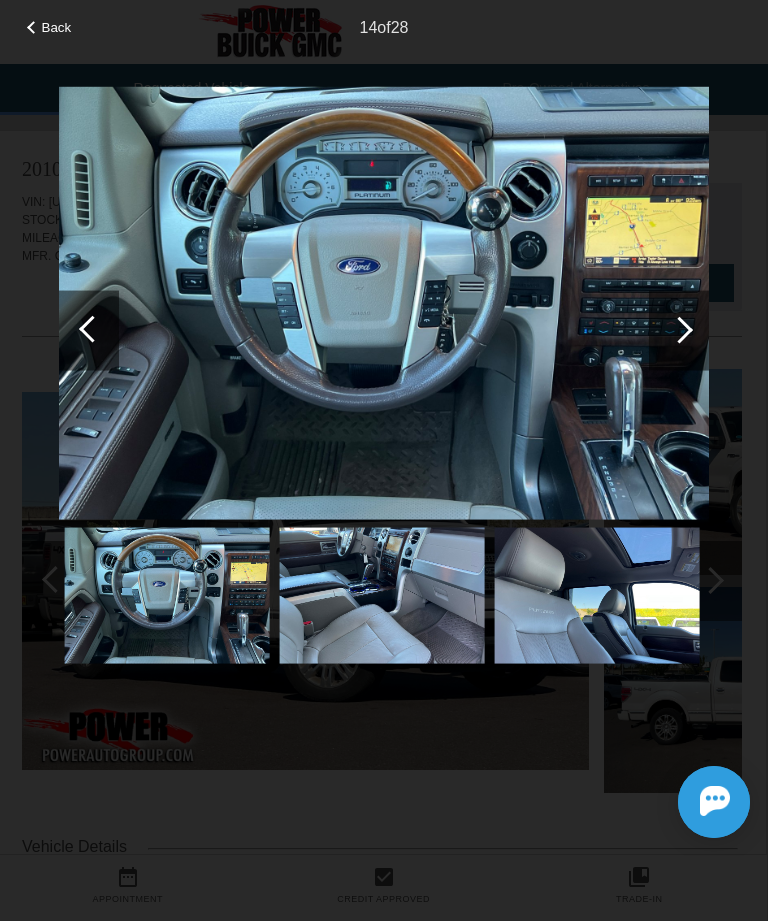 click at bounding box center (89, 330) 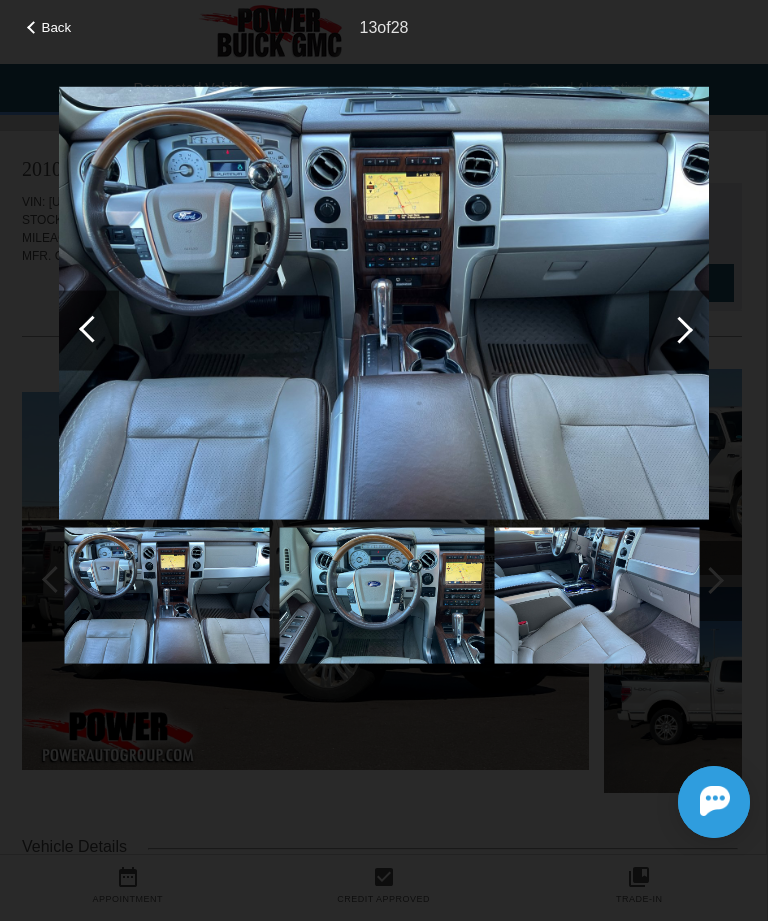 click at bounding box center (89, 330) 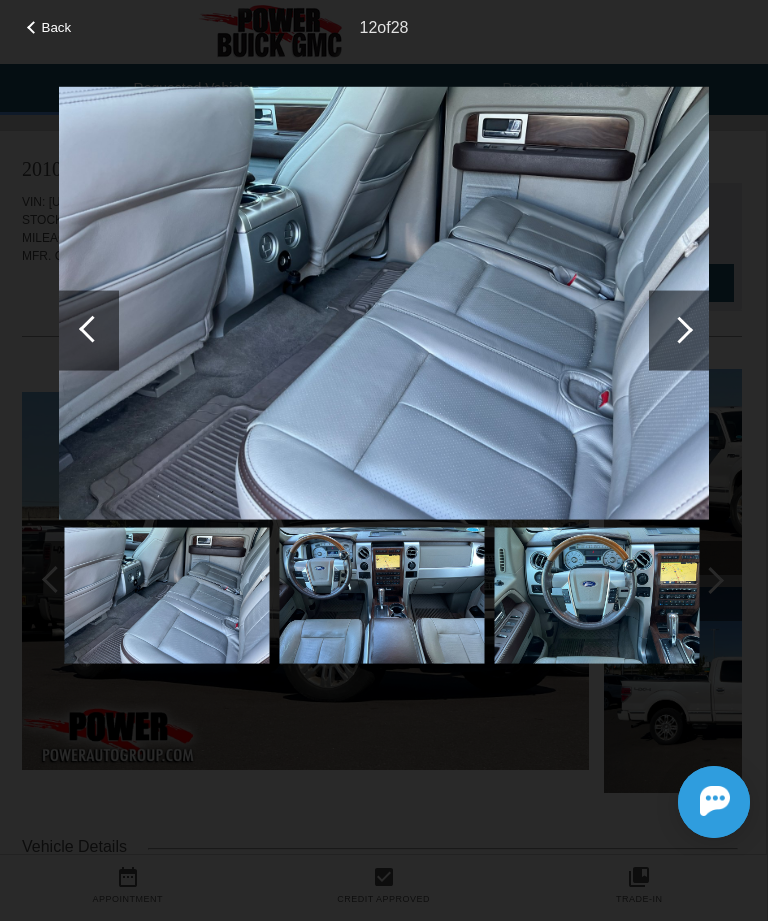 click at bounding box center [89, 330] 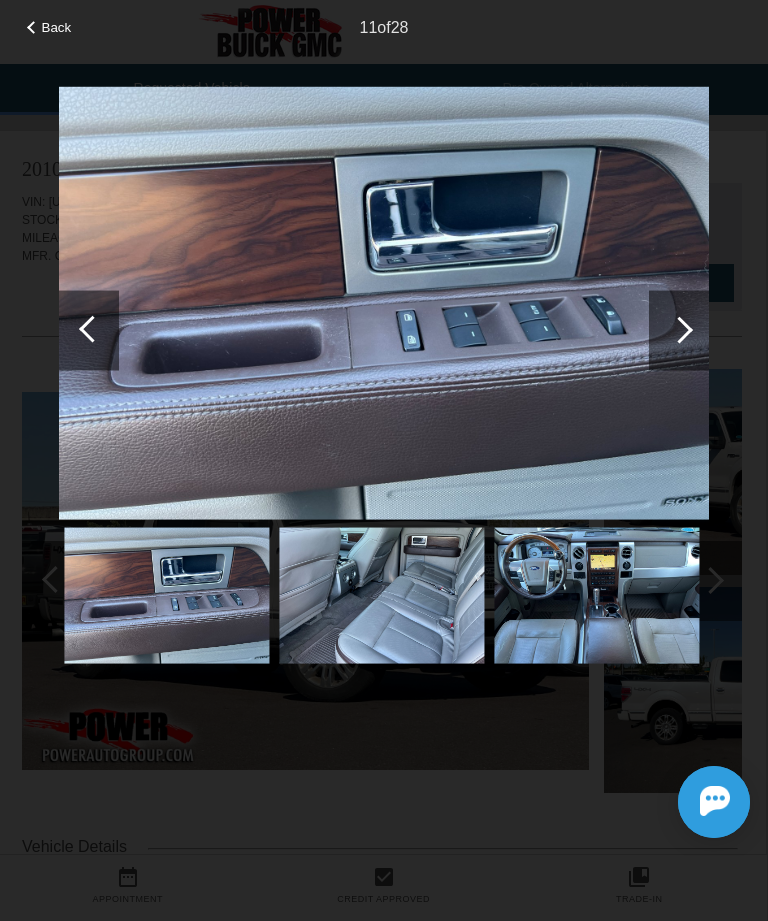 click at bounding box center [89, 330] 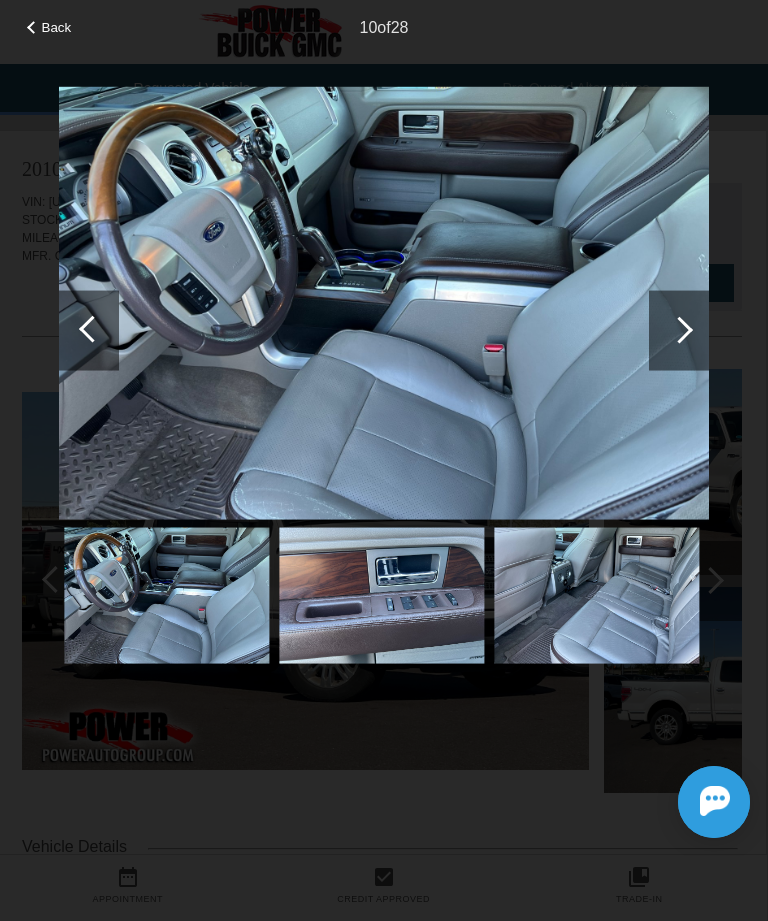 click at bounding box center [92, 328] 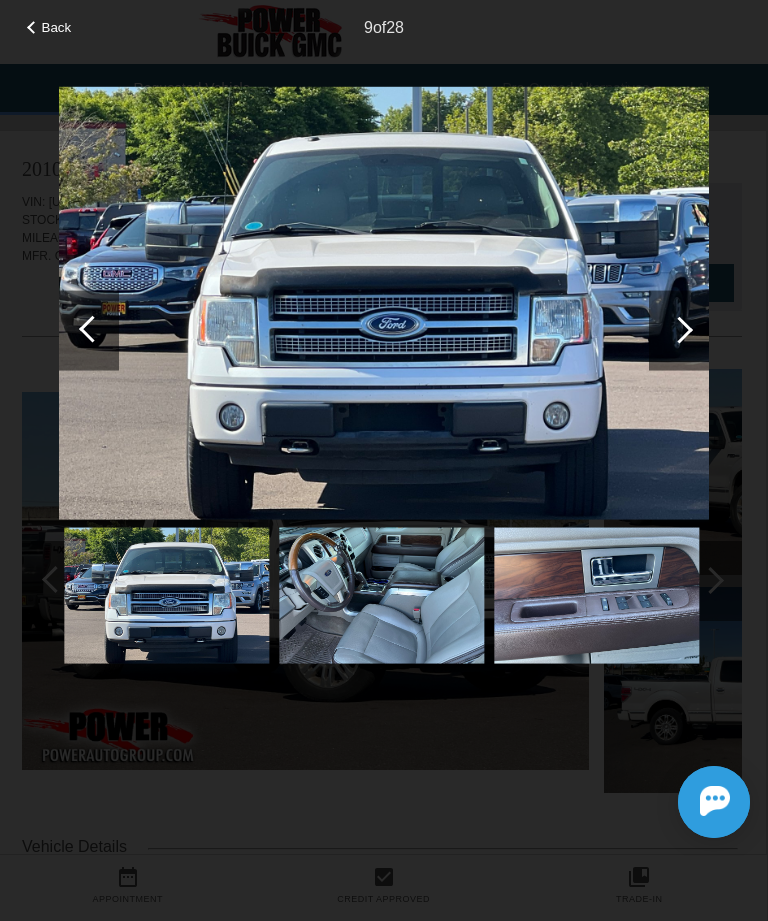 click at bounding box center [89, 330] 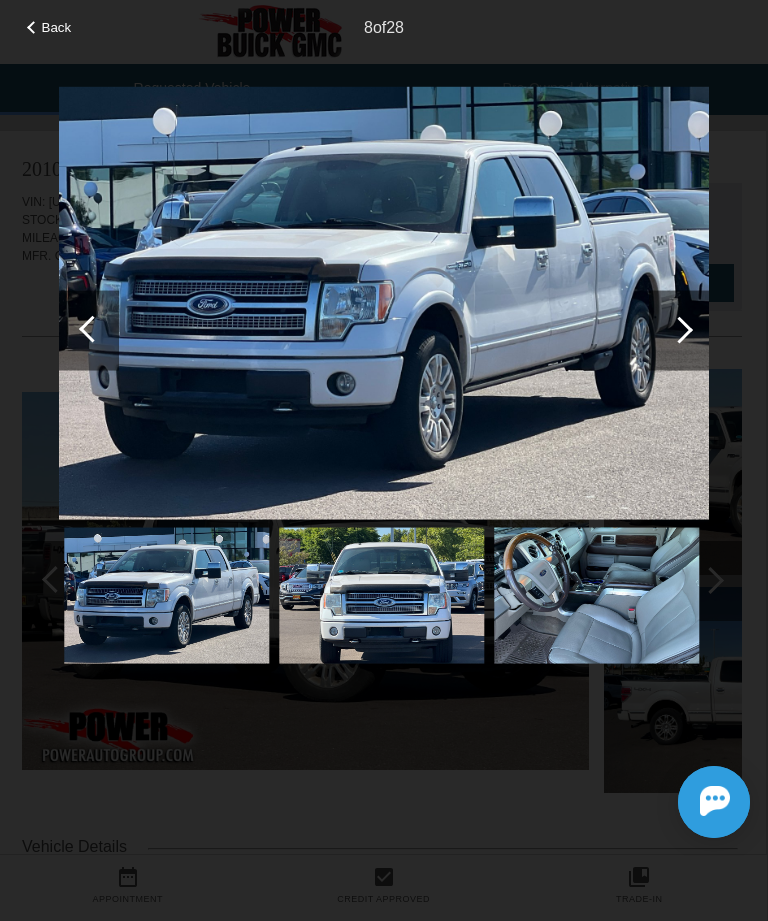 click at bounding box center (89, 330) 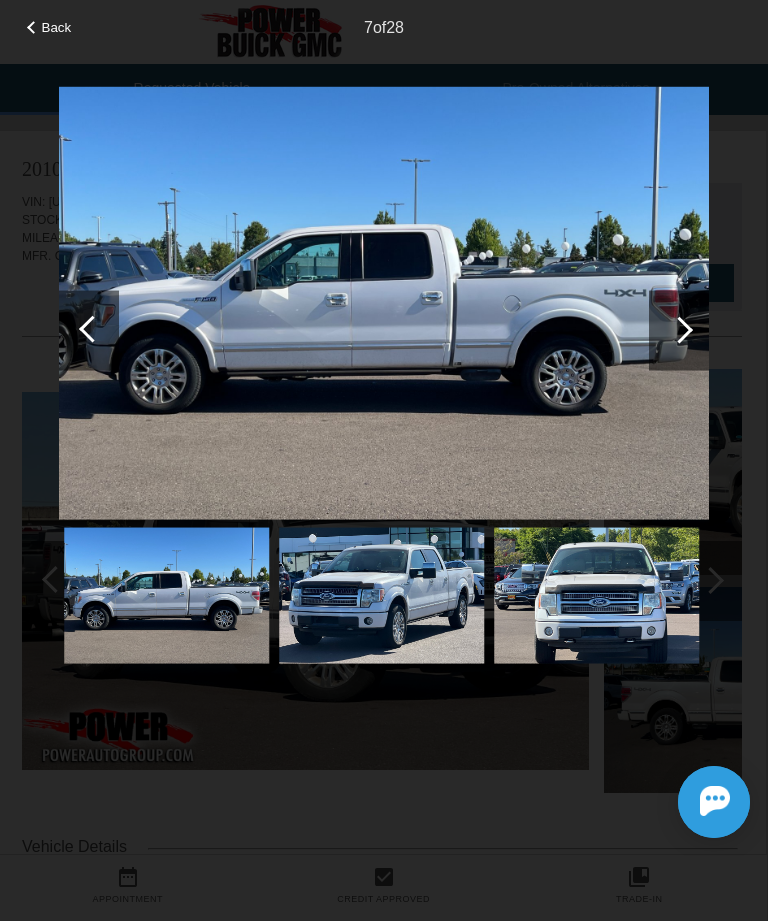 click at bounding box center (89, 330) 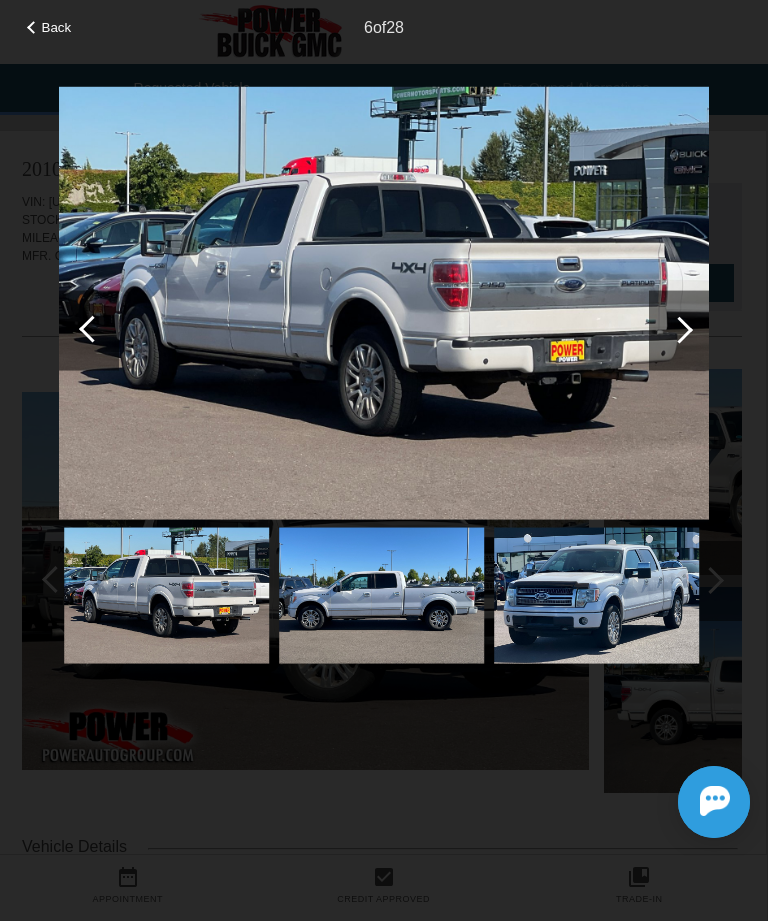 click at bounding box center (89, 330) 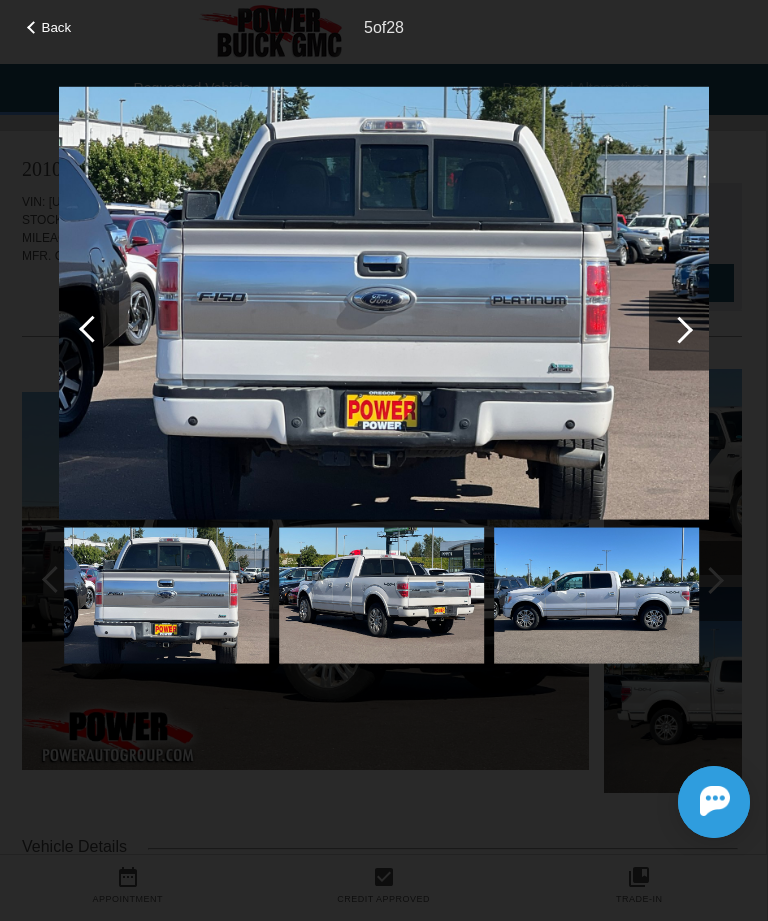 click at bounding box center (92, 328) 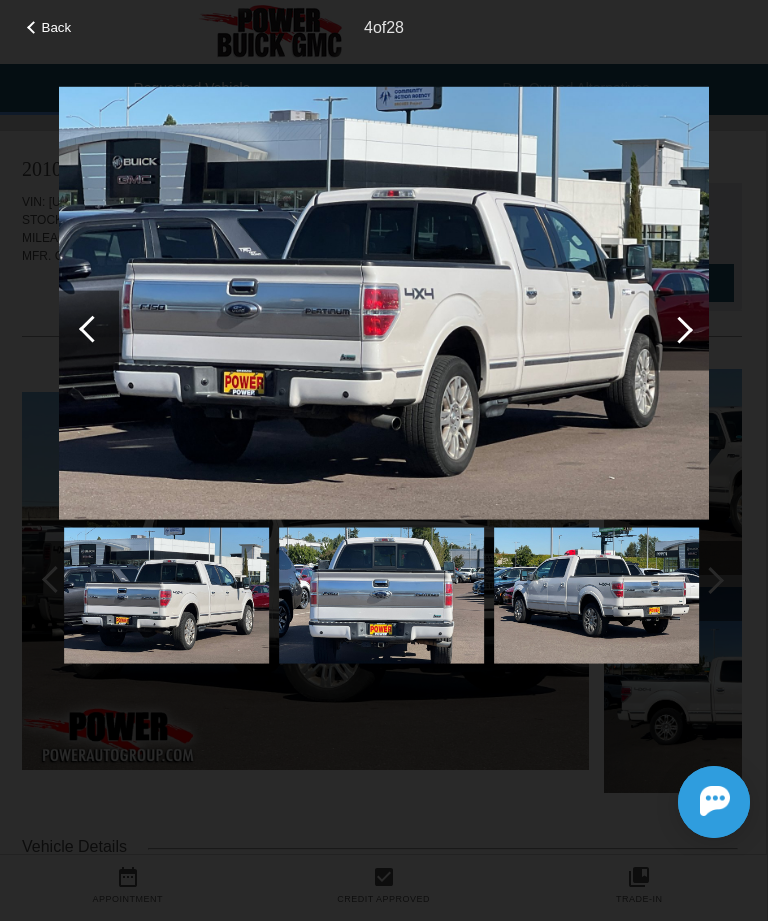 click at bounding box center [89, 330] 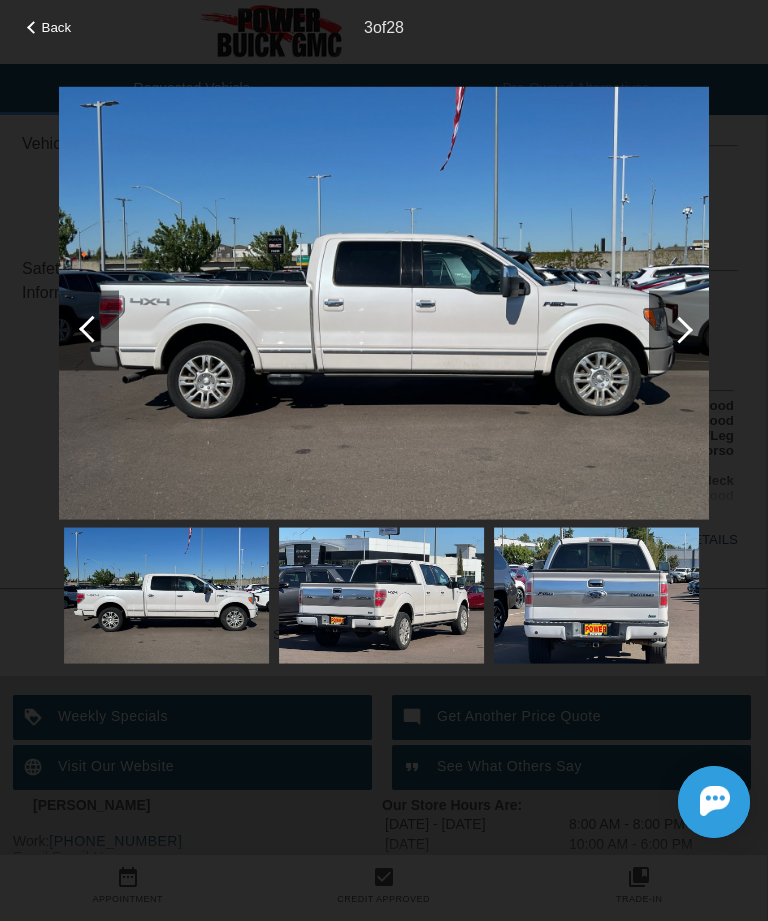 scroll, scrollTop: 716, scrollLeft: 2, axis: both 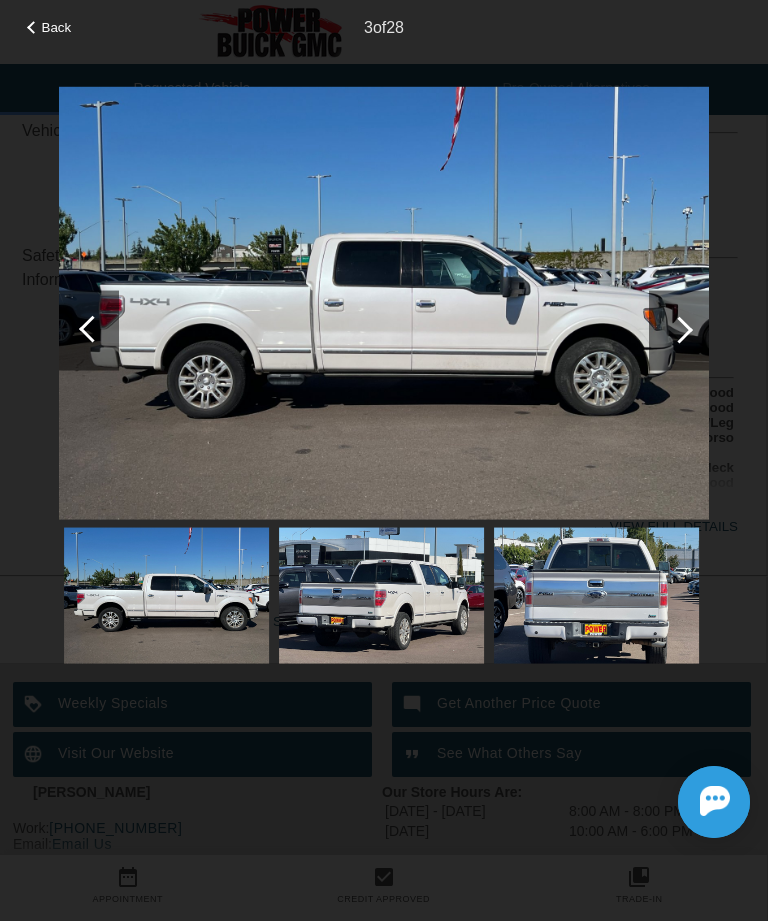 click at bounding box center [89, 330] 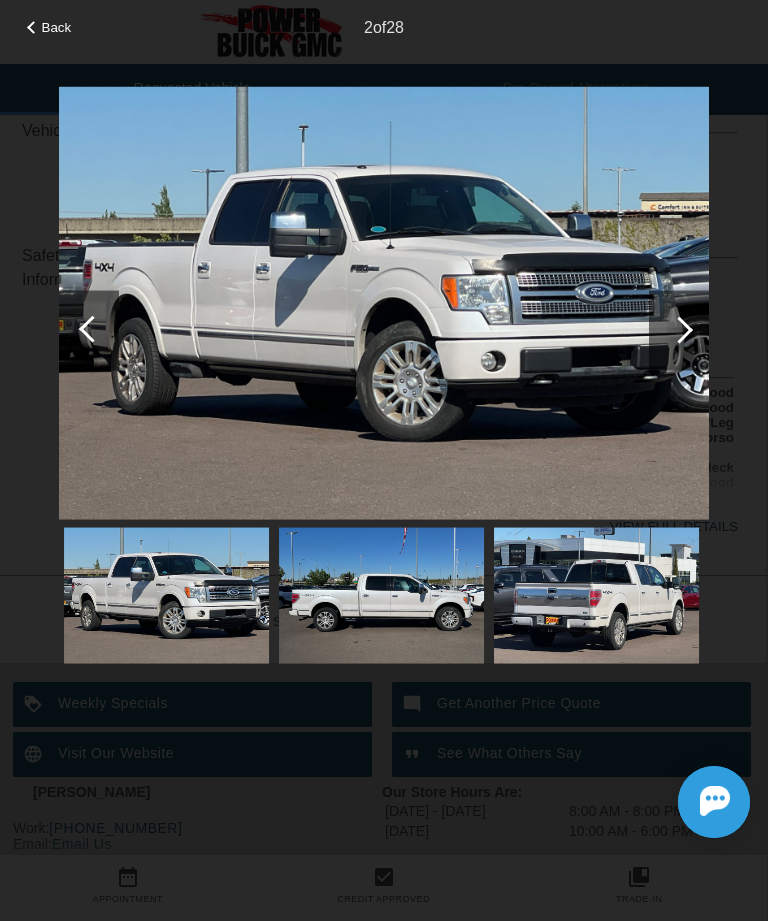 click at bounding box center (89, 330) 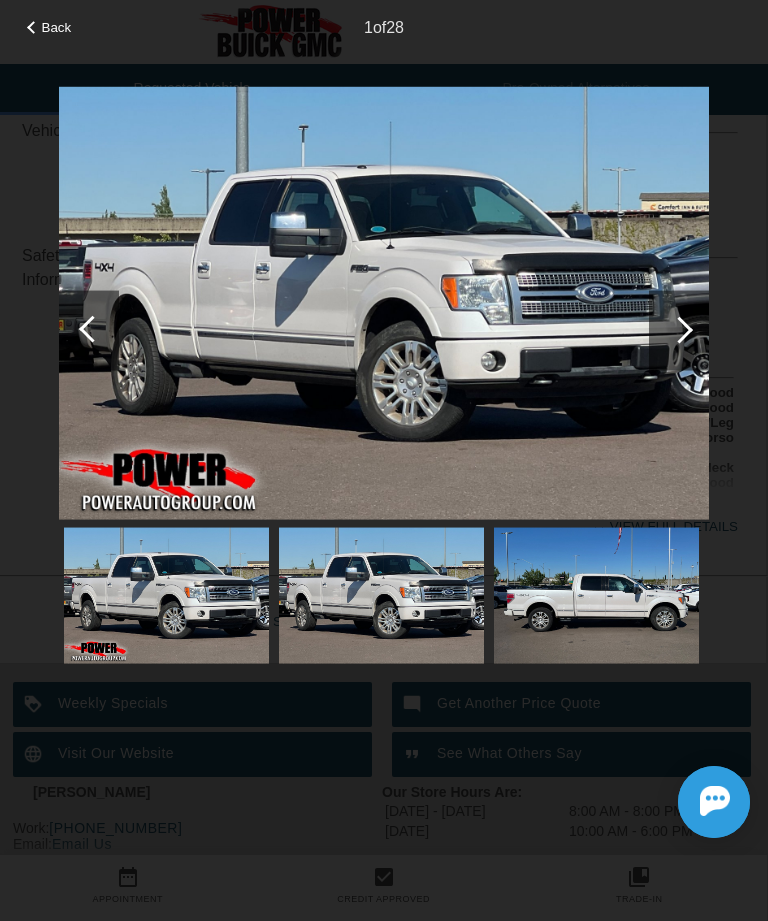 click at bounding box center [89, 330] 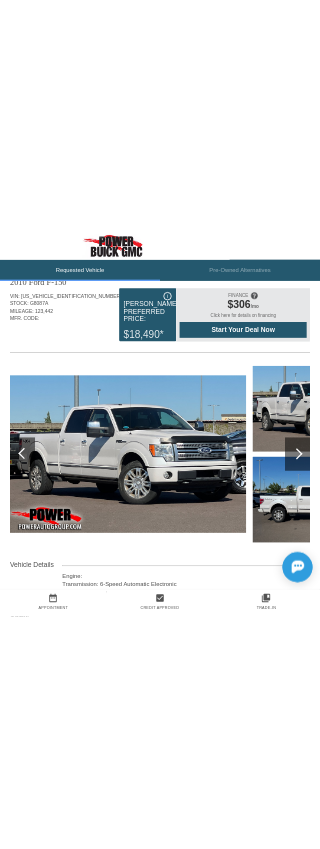 scroll, scrollTop: 0, scrollLeft: 0, axis: both 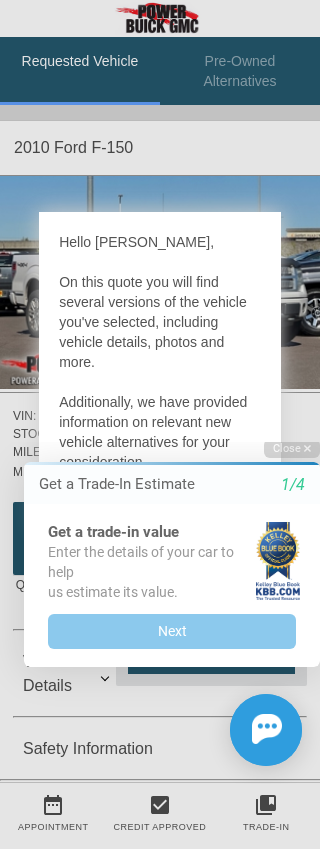 click on "Get a Trade-In Estimate 1/4" at bounding box center (172, 484) 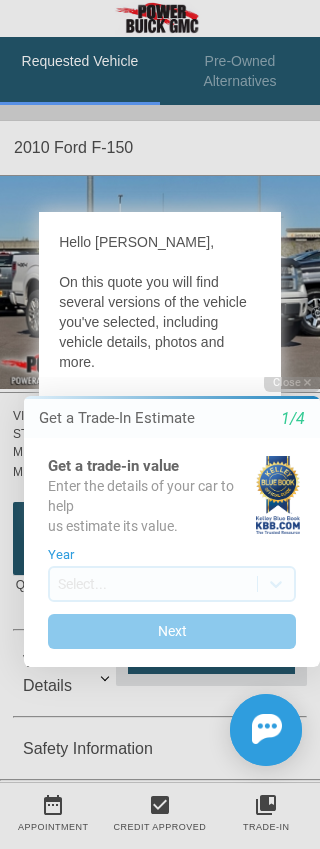 scroll, scrollTop: 0, scrollLeft: 0, axis: both 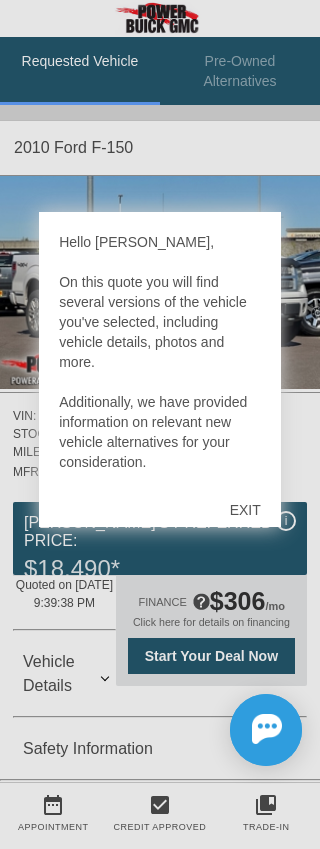 click on "EXIT" at bounding box center (245, 510) 